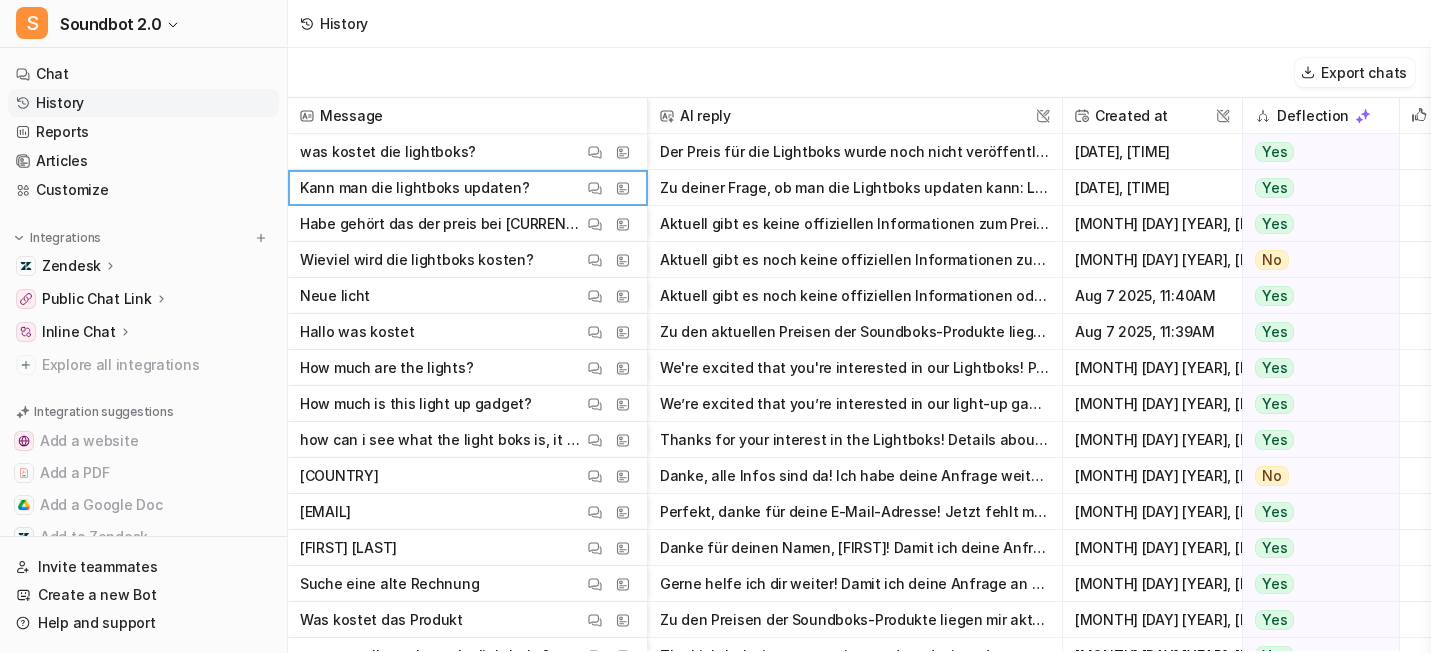 scroll, scrollTop: 0, scrollLeft: 0, axis: both 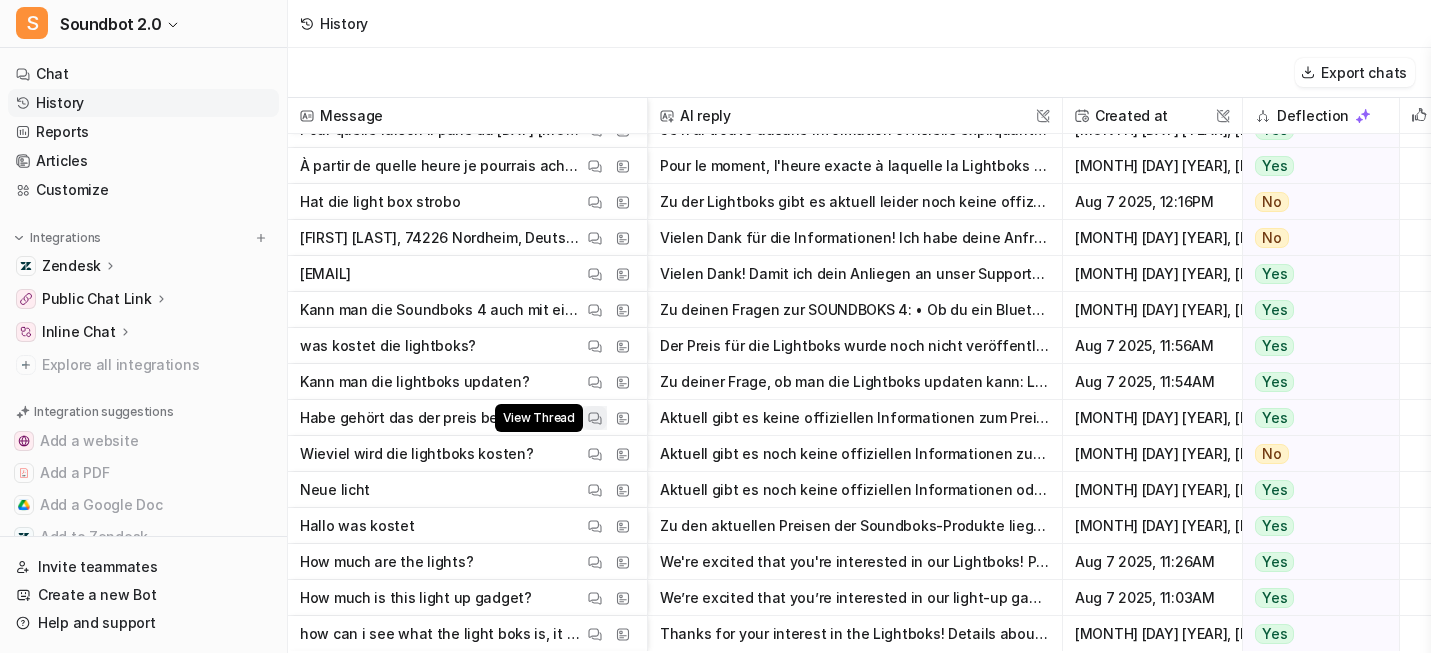click at bounding box center (595, 418) 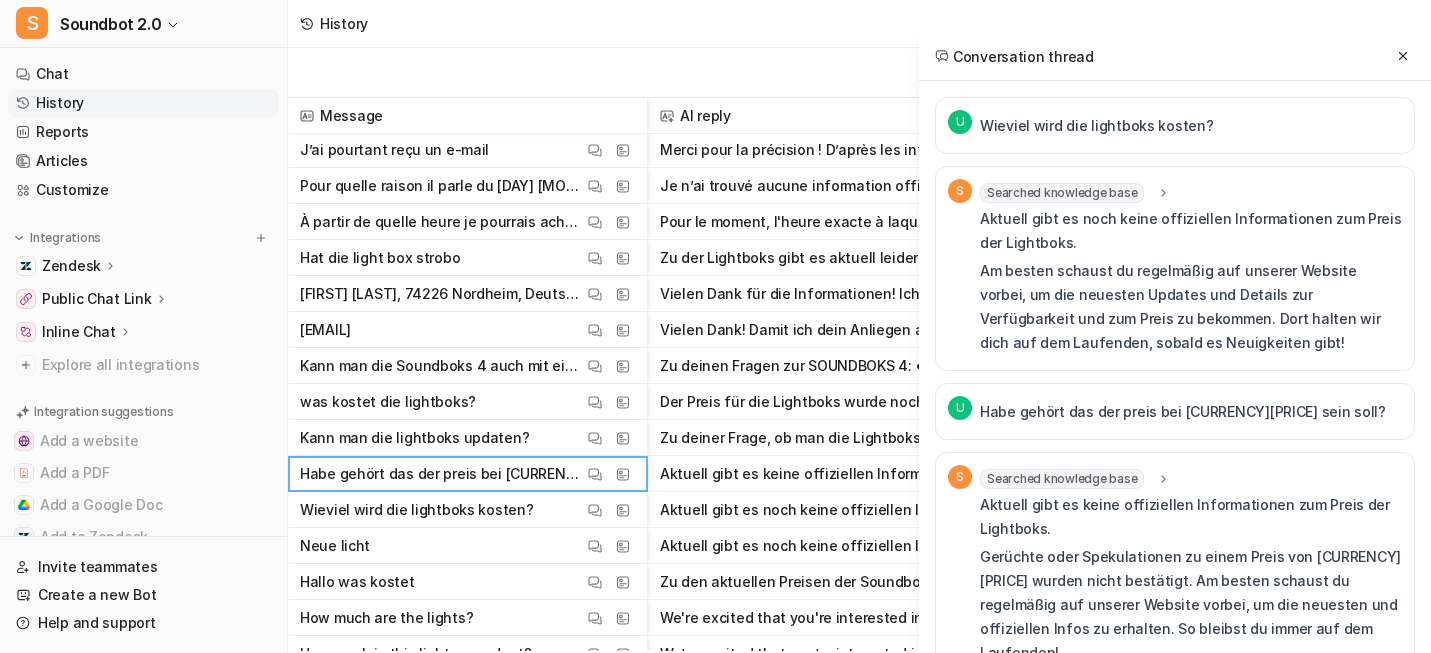 scroll, scrollTop: 255, scrollLeft: 0, axis: vertical 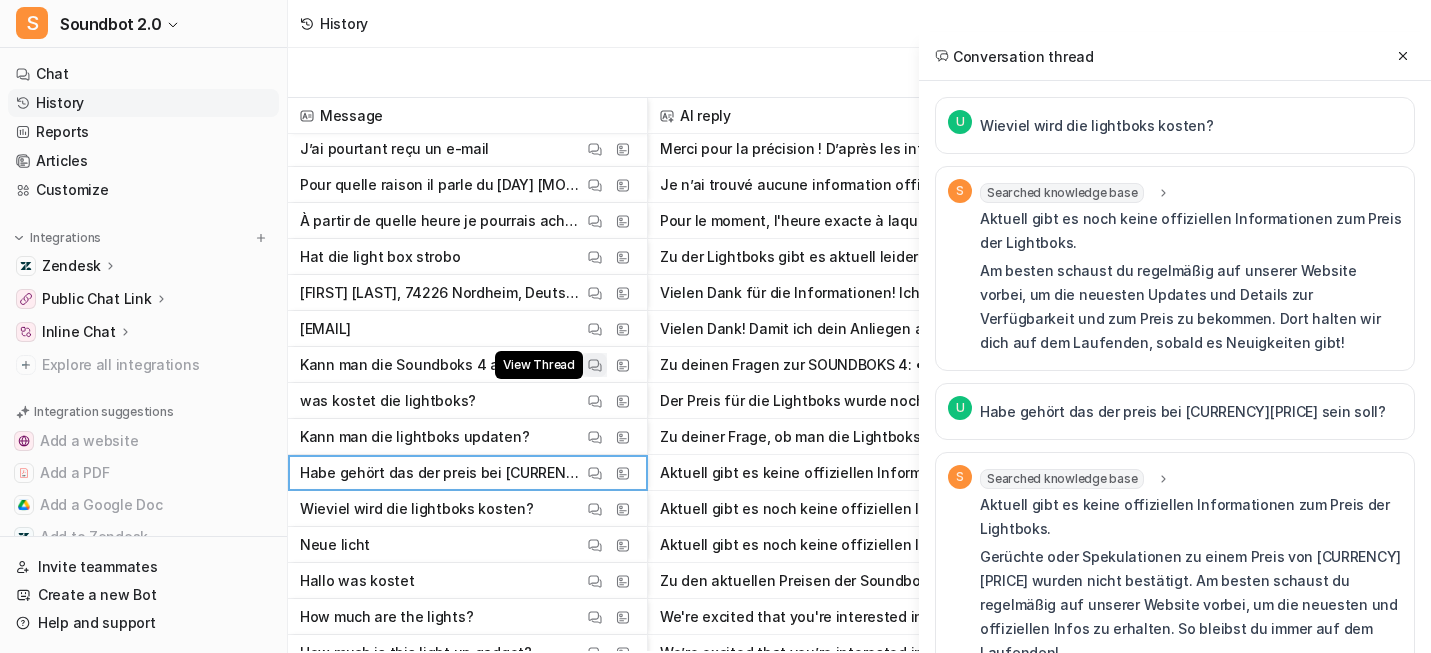 click on "View Thread" at bounding box center [595, 365] 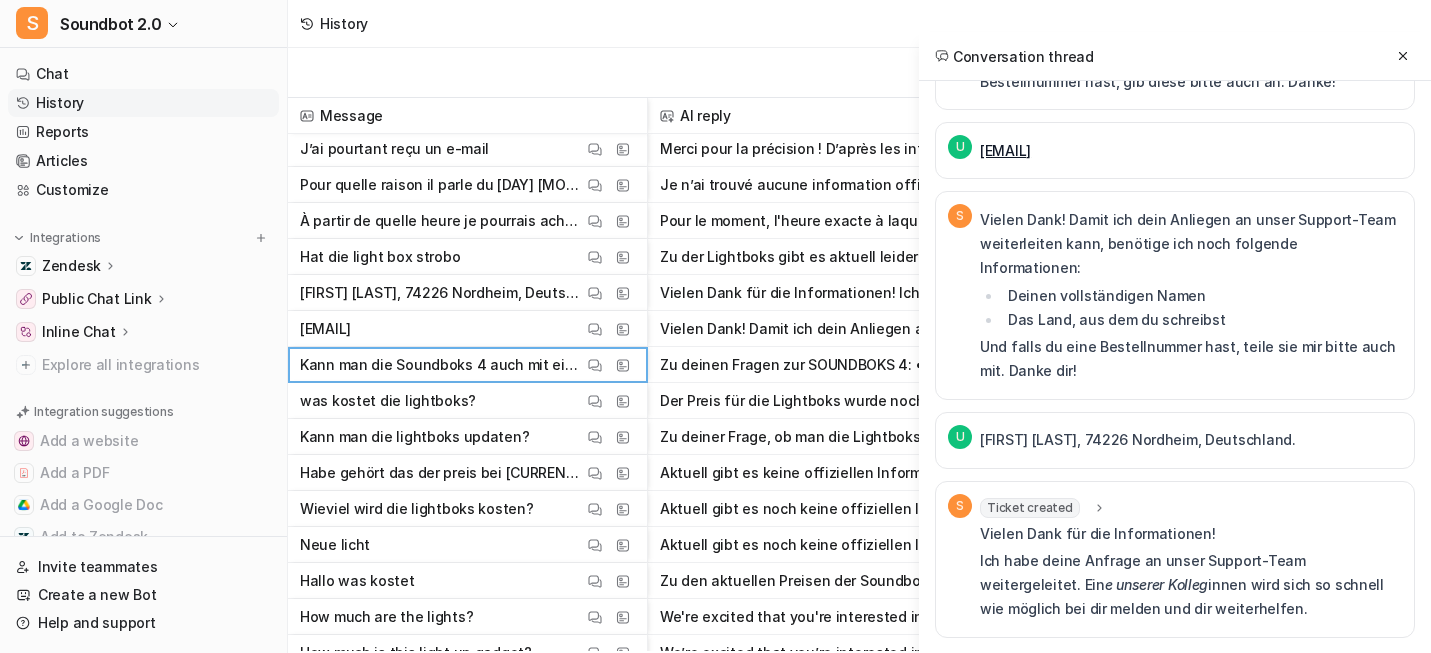 scroll, scrollTop: 673, scrollLeft: 0, axis: vertical 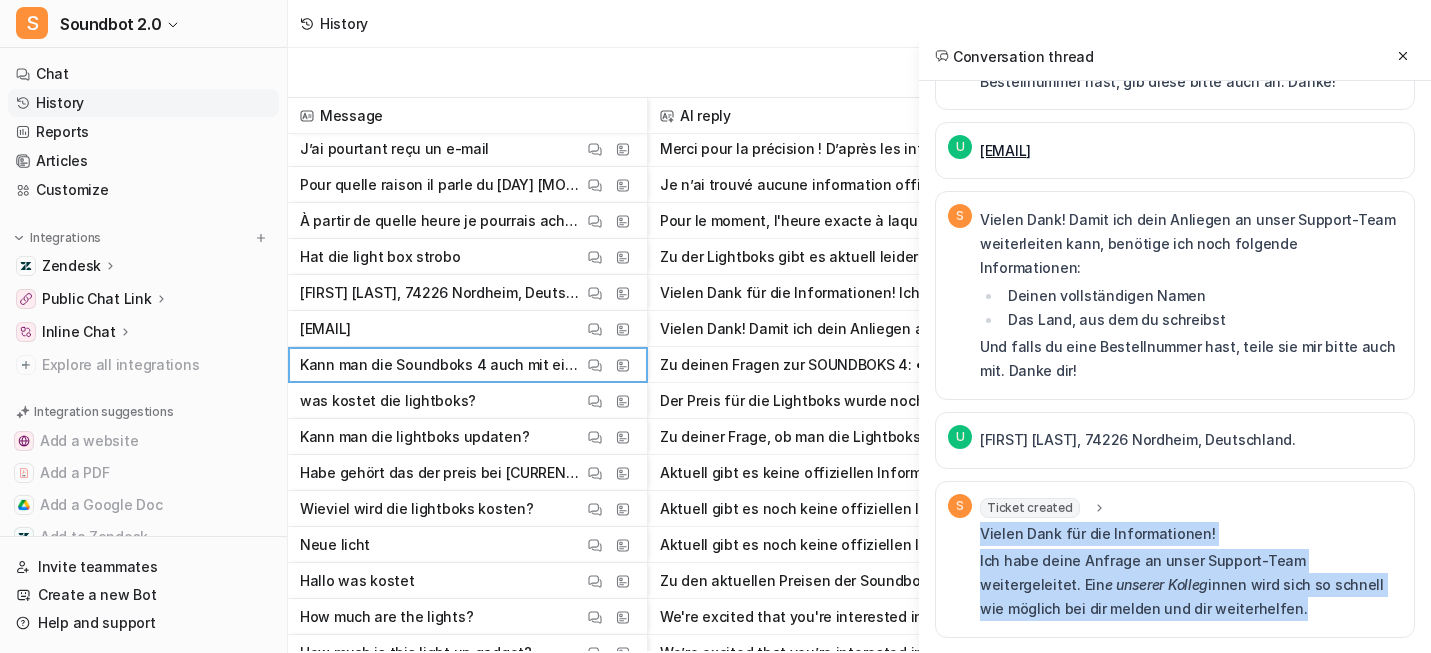 drag, startPoint x: 1120, startPoint y: 589, endPoint x: 867, endPoint y: 495, distance: 269.89813 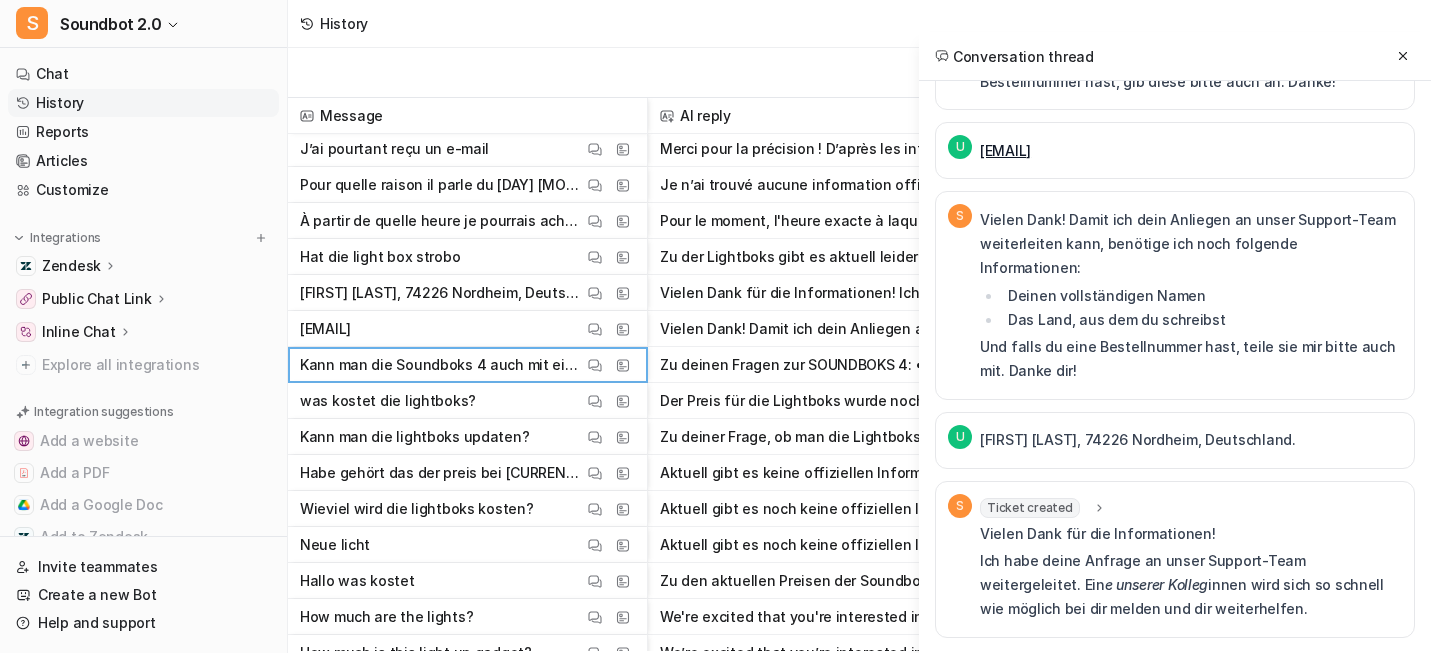 click on "S Ticket created summary :  "AI Support: Product question - [FIRST] [LAST]" name :  "[FIRST] [LAST]" email :  "[EMAIL]" comment :  "Kunde fragt, ob ein Bluetooth-Mikrofon direkt mit der Soundboks 4 verbunden werden kann und ob eine weitere Box als Paar hinzugefügt werden kann. Informationen hierzu liegen aktuell nicht vor. Alle Kundendaten und Gesprächsdetails wurden übernommen. Kundenname: [FIRST] [LAST], Land: [COUNTRY]." tags :  "eesel-ai-created" custom_fields :  "[object Object]" Vielen Dank für die Informationen!
Ich habe deine Anfrage an unser Support-Team weitergeleitet. Ein e unserer Kolleg innen wird sich so schnell wie möglich bei dir melden und dir weiterhelfen." at bounding box center (1175, 559) 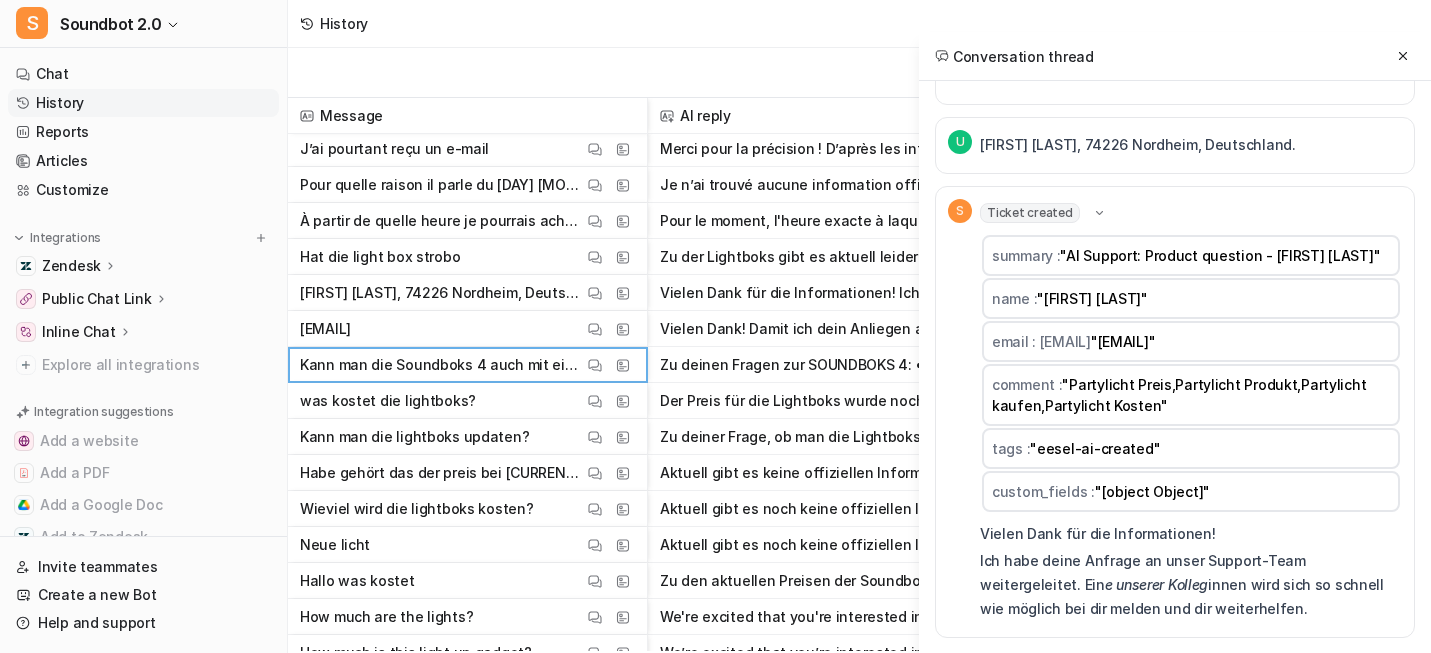 scroll, scrollTop: 915, scrollLeft: 0, axis: vertical 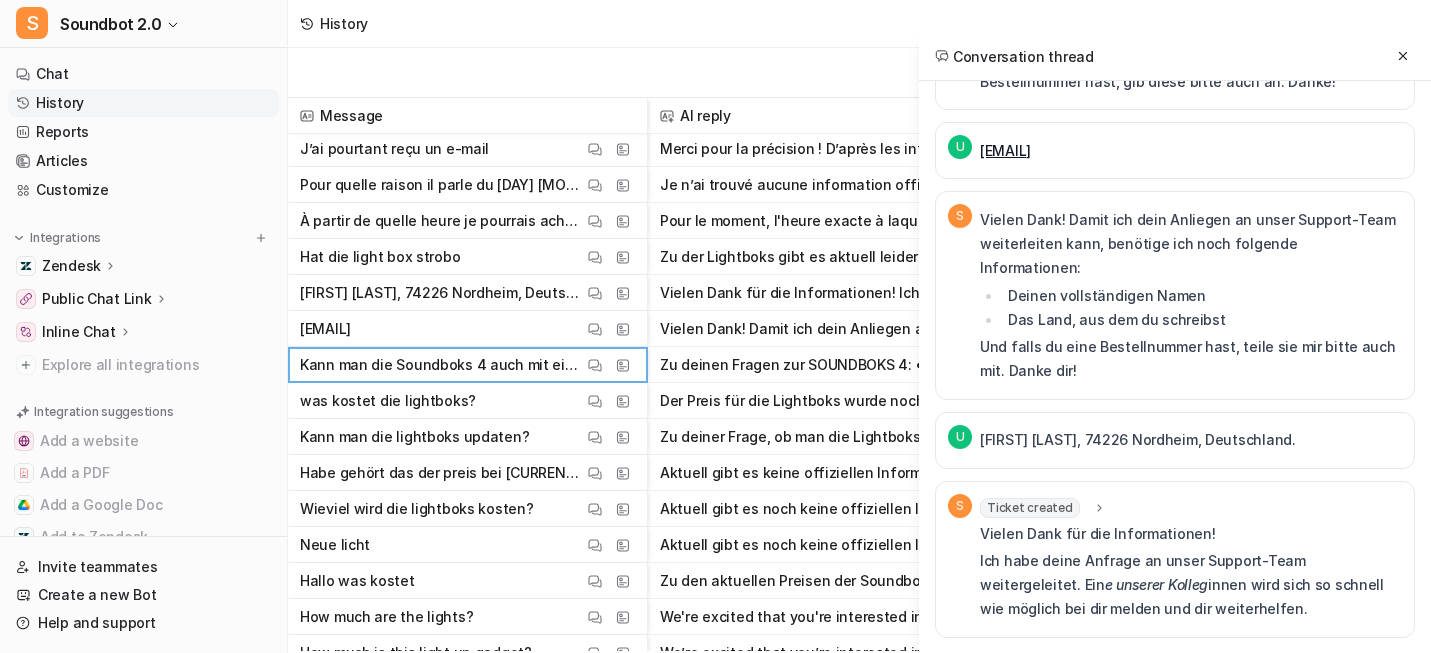 click on "S Ticket created summary :  "AI Support: Product question - [FIRST] [LAST]" name :  "[FIRST] [LAST]" email :  "[EMAIL]" comment :  "Kunde fragt, ob ein Bluetooth-Mikrofon direkt mit der Soundboks 4 verbunden werden kann und ob eine weitere Box als Paar hinzugefügt werden kann. Informationen hierzu liegen aktuell nicht vor. Alle Kundendaten und Gesprächsdetails wurden übernommen. Kundenname: [FIRST] [LAST], Land: [COUNTRY]." tags :  "eesel-ai-created" custom_fields :  "[object Object]" Vielen Dank für die Informationen!
Ich habe deine Anfrage an unser Support-Team weitergeleitet. Ein e unserer Kolleg innen wird sich so schnell wie möglich bei dir melden und dir weiterhelfen." at bounding box center (1175, 559) 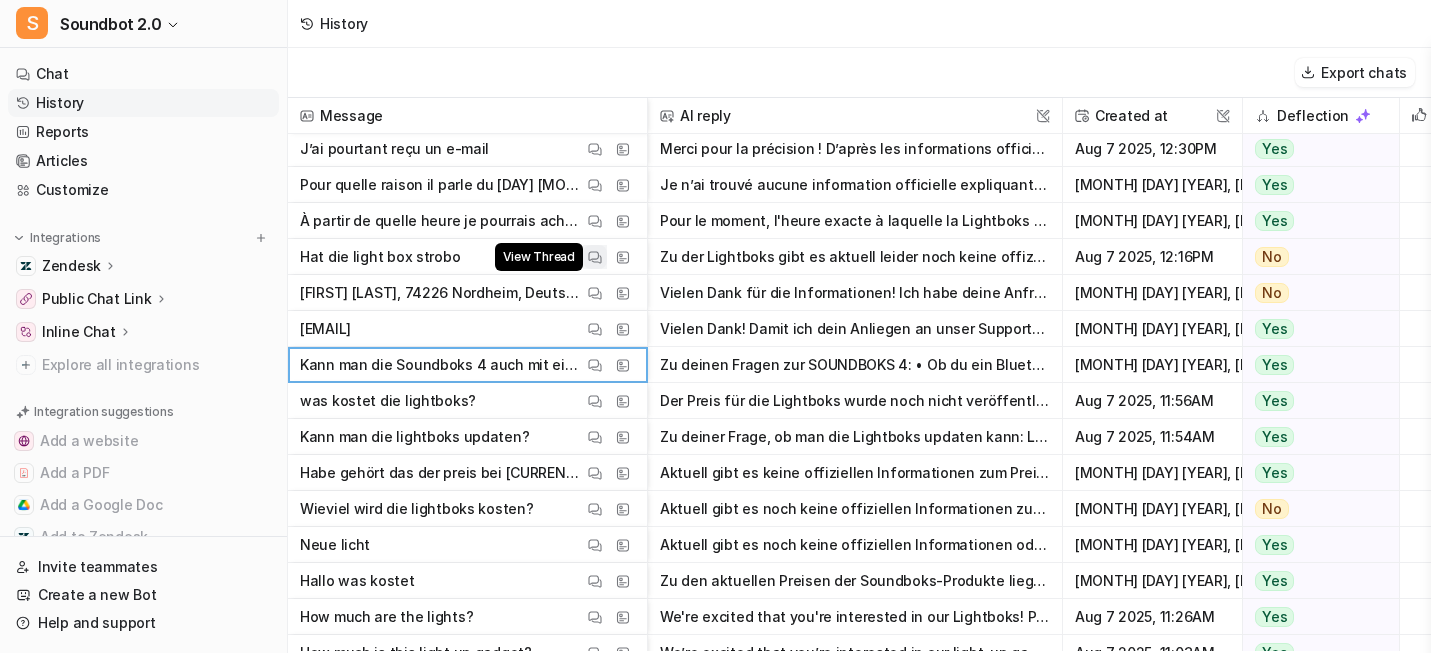 click on "View Thread" at bounding box center (595, 257) 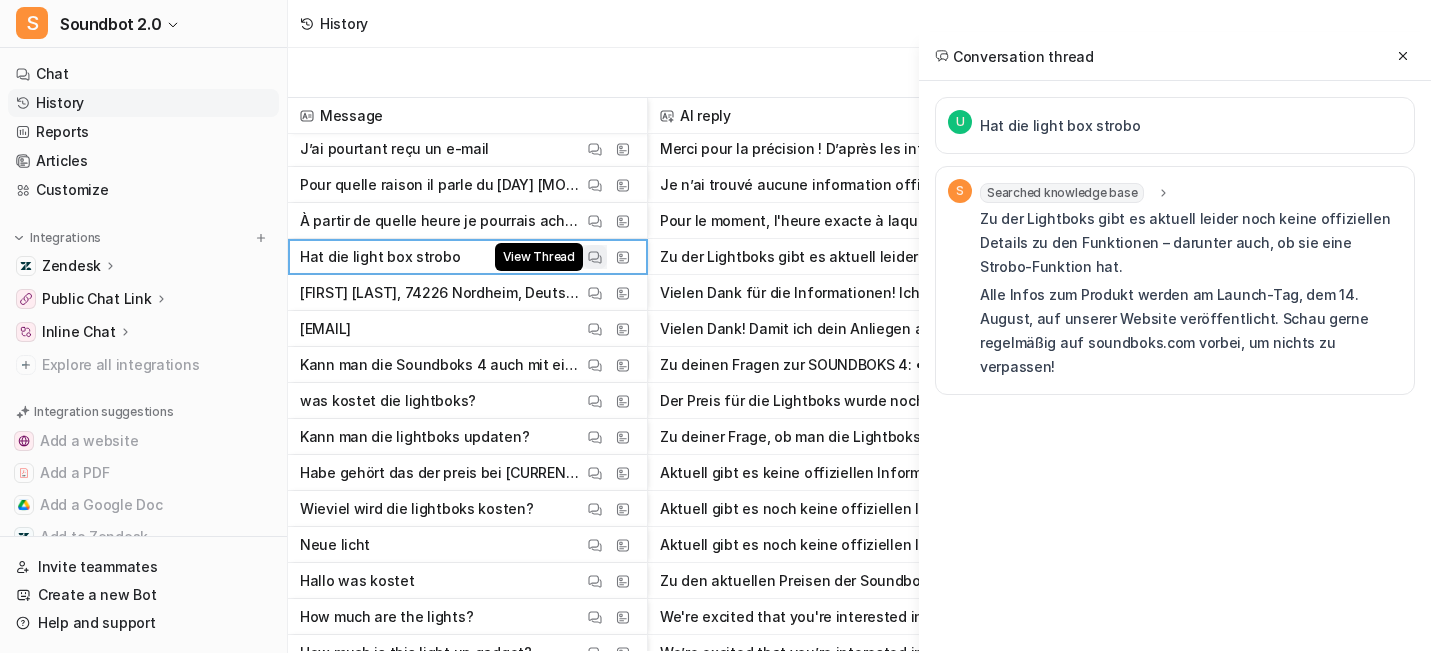 scroll, scrollTop: 0, scrollLeft: 0, axis: both 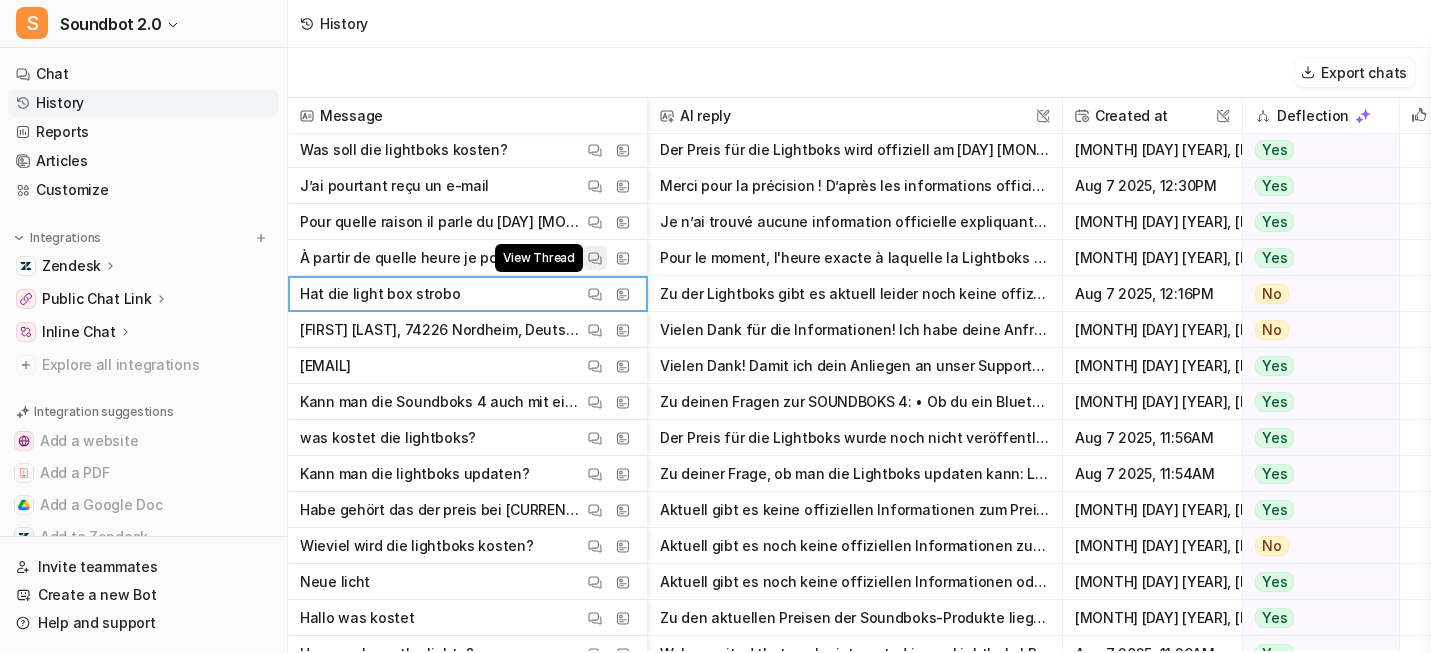 click on "View Thread" at bounding box center (595, 258) 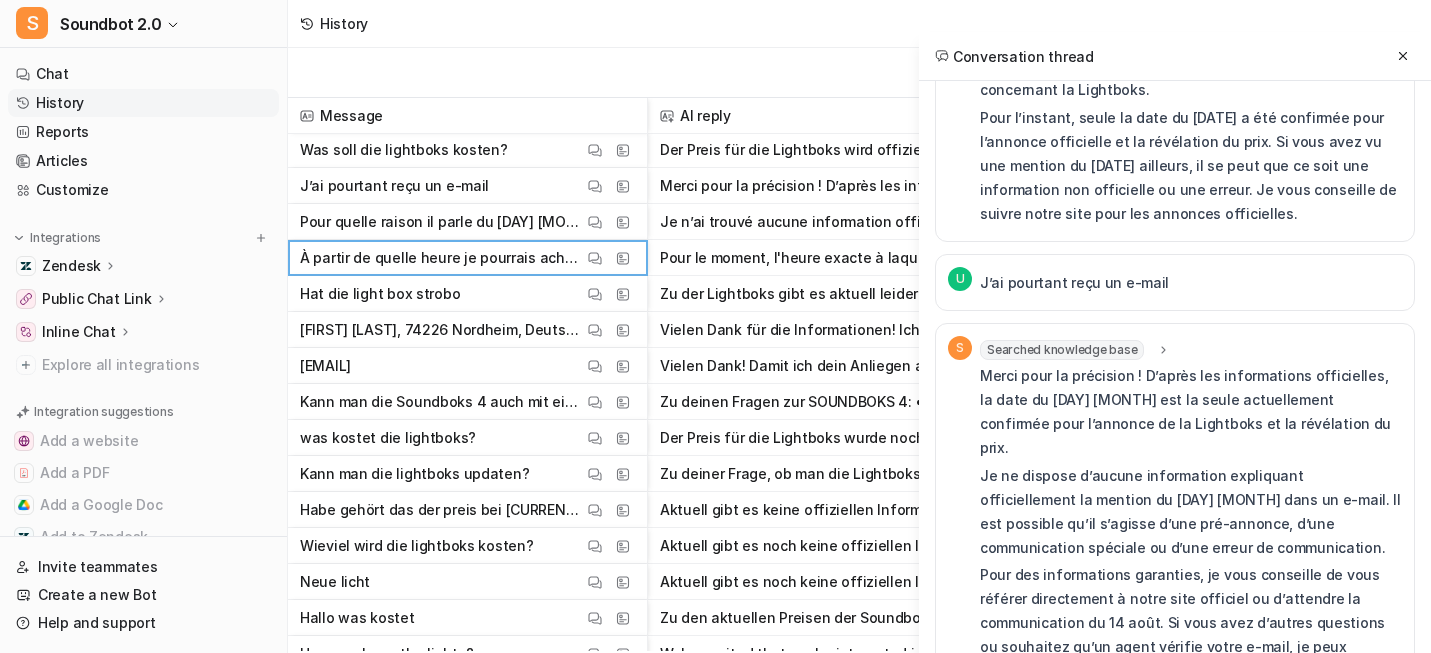 scroll, scrollTop: 726, scrollLeft: 0, axis: vertical 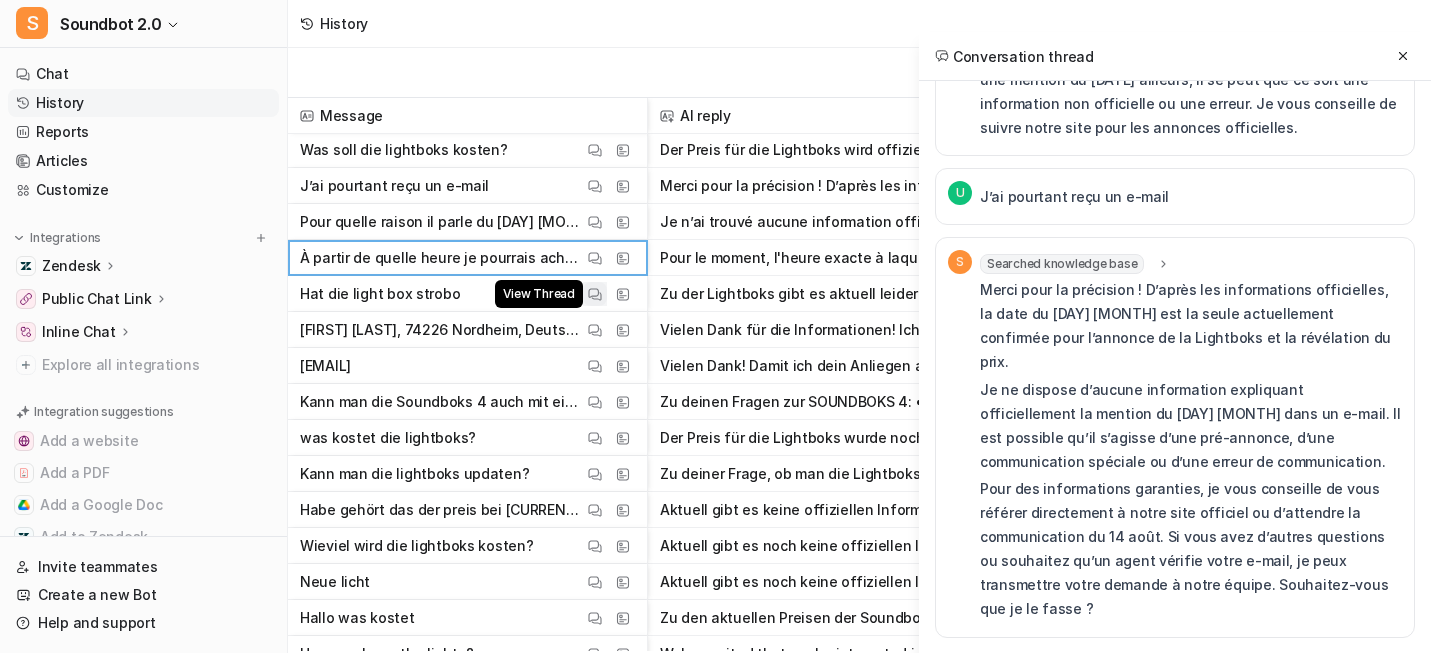 click at bounding box center [595, 294] 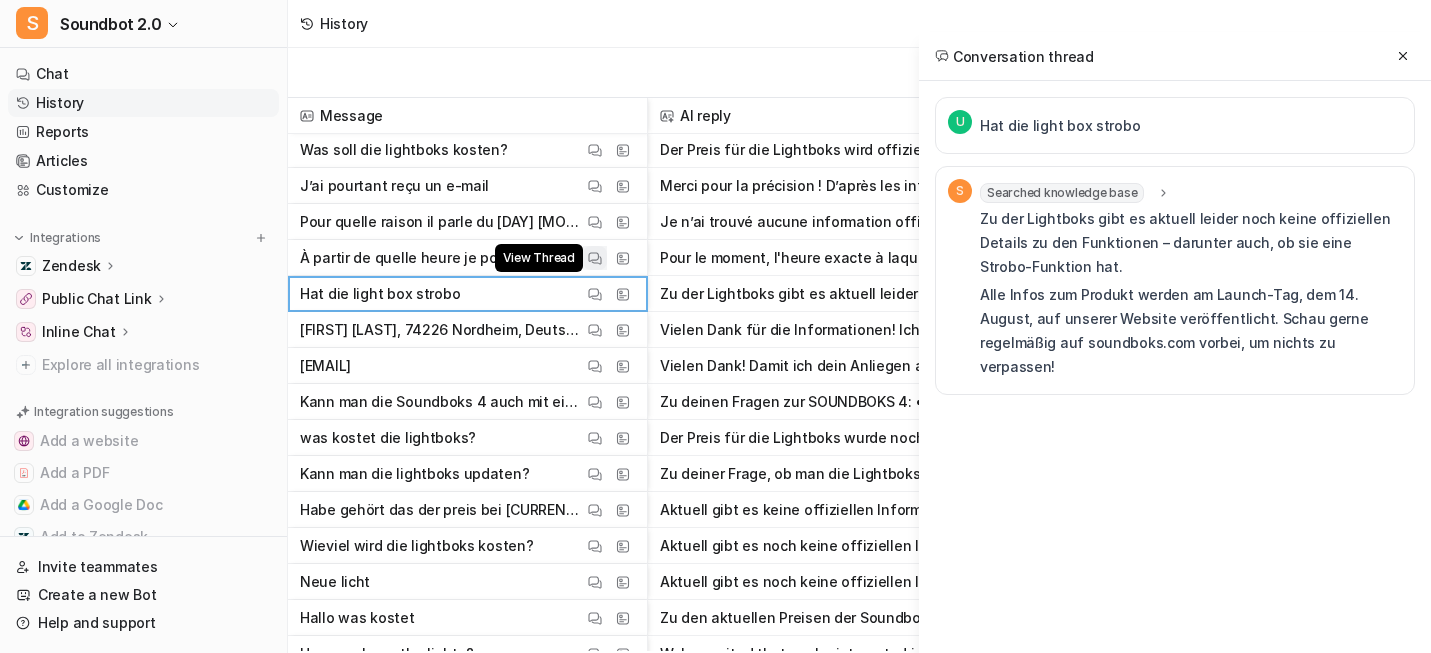 click at bounding box center [595, 258] 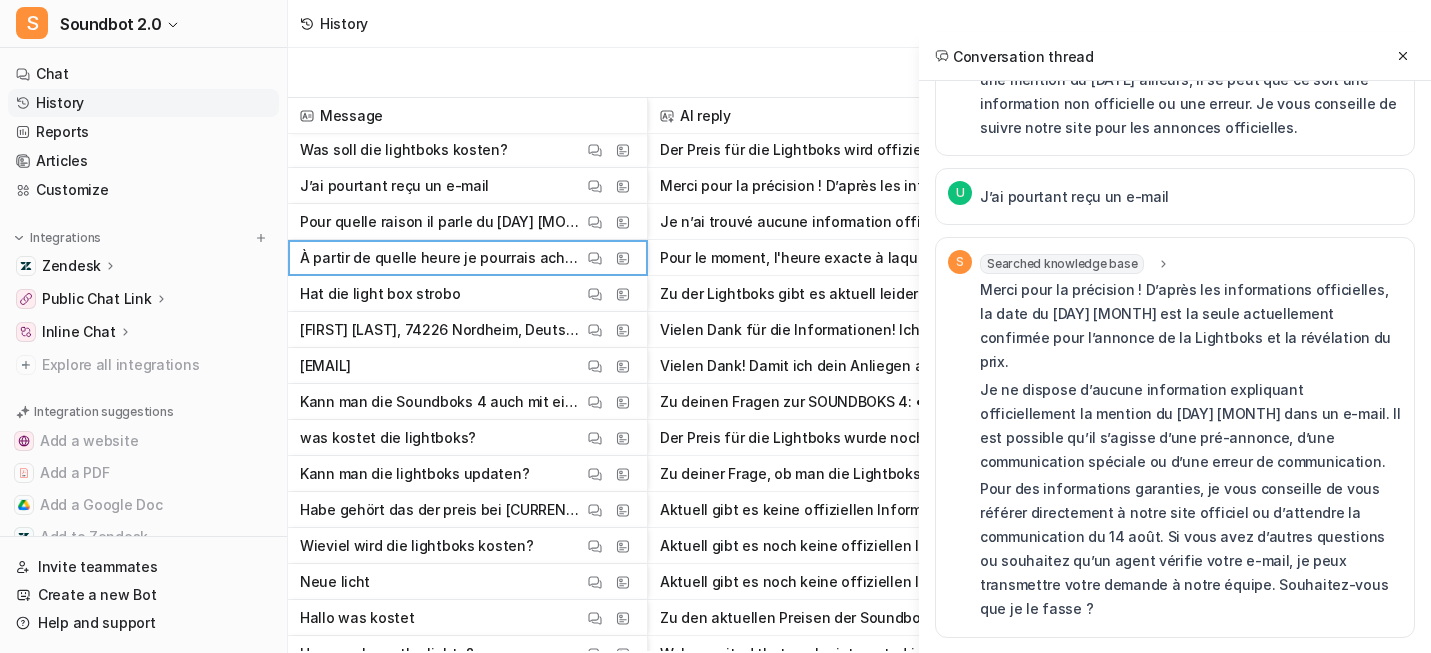 scroll, scrollTop: 726, scrollLeft: 0, axis: vertical 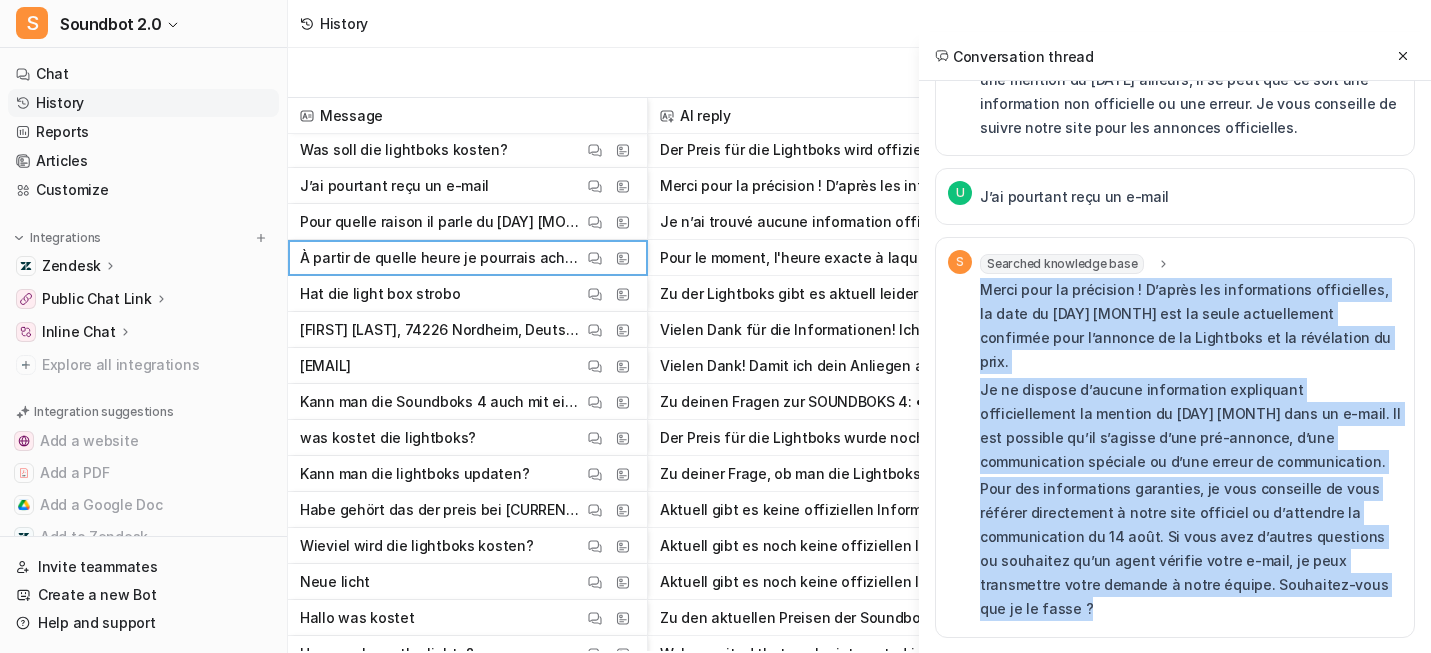 drag, startPoint x: 868, startPoint y: 244, endPoint x: 1388, endPoint y: 598, distance: 629.05963 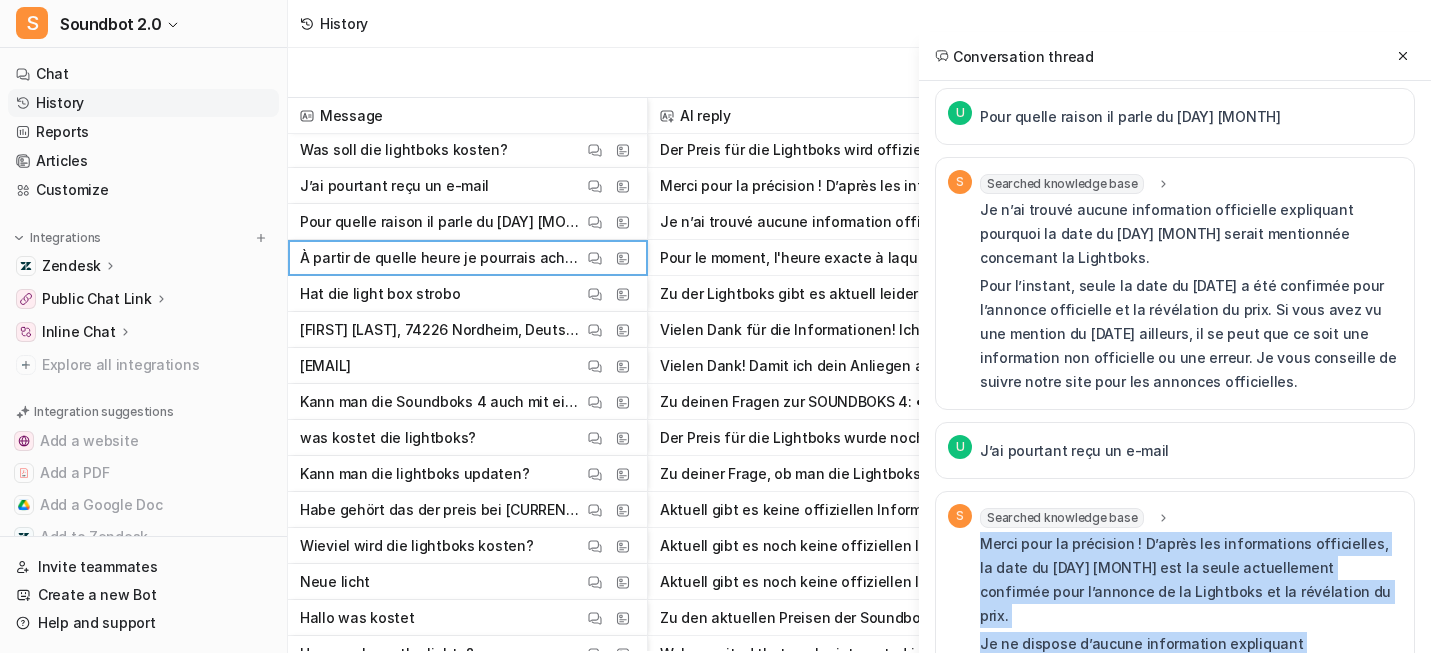 scroll, scrollTop: 0, scrollLeft: 0, axis: both 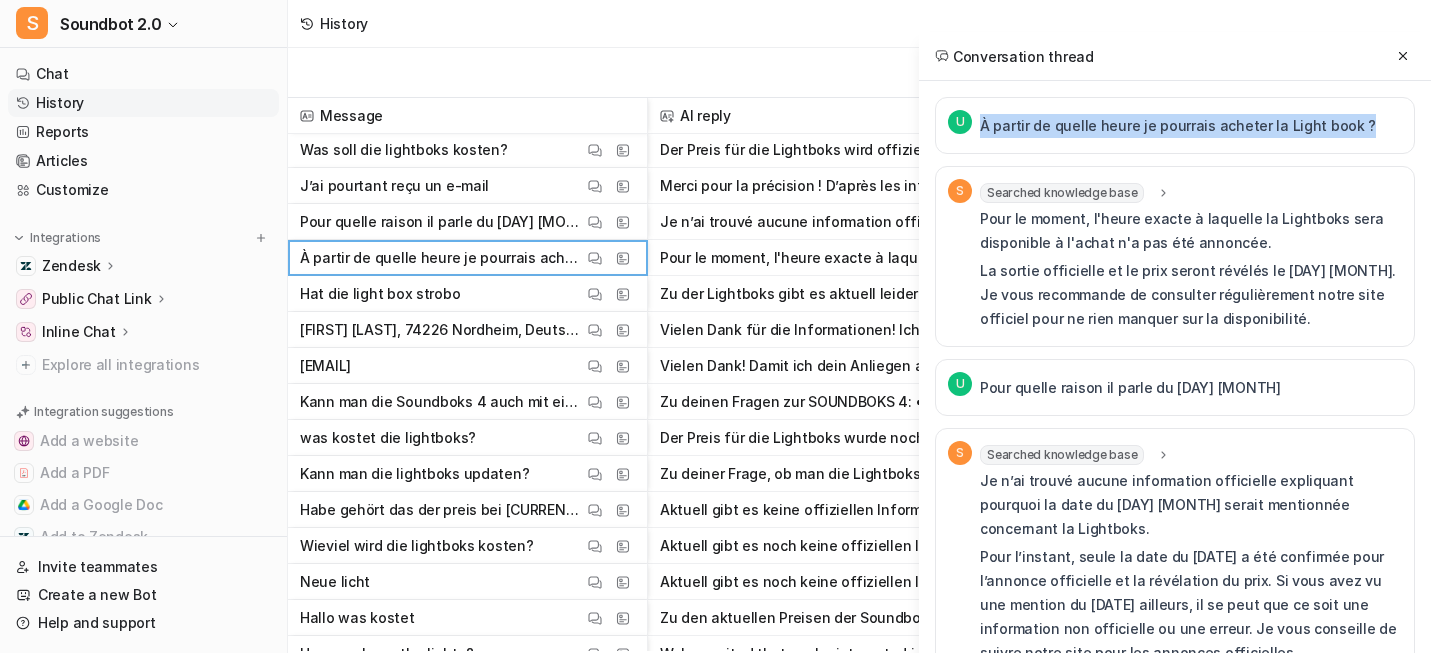 drag, startPoint x: 870, startPoint y: 141, endPoint x: 1404, endPoint y: 141, distance: 534 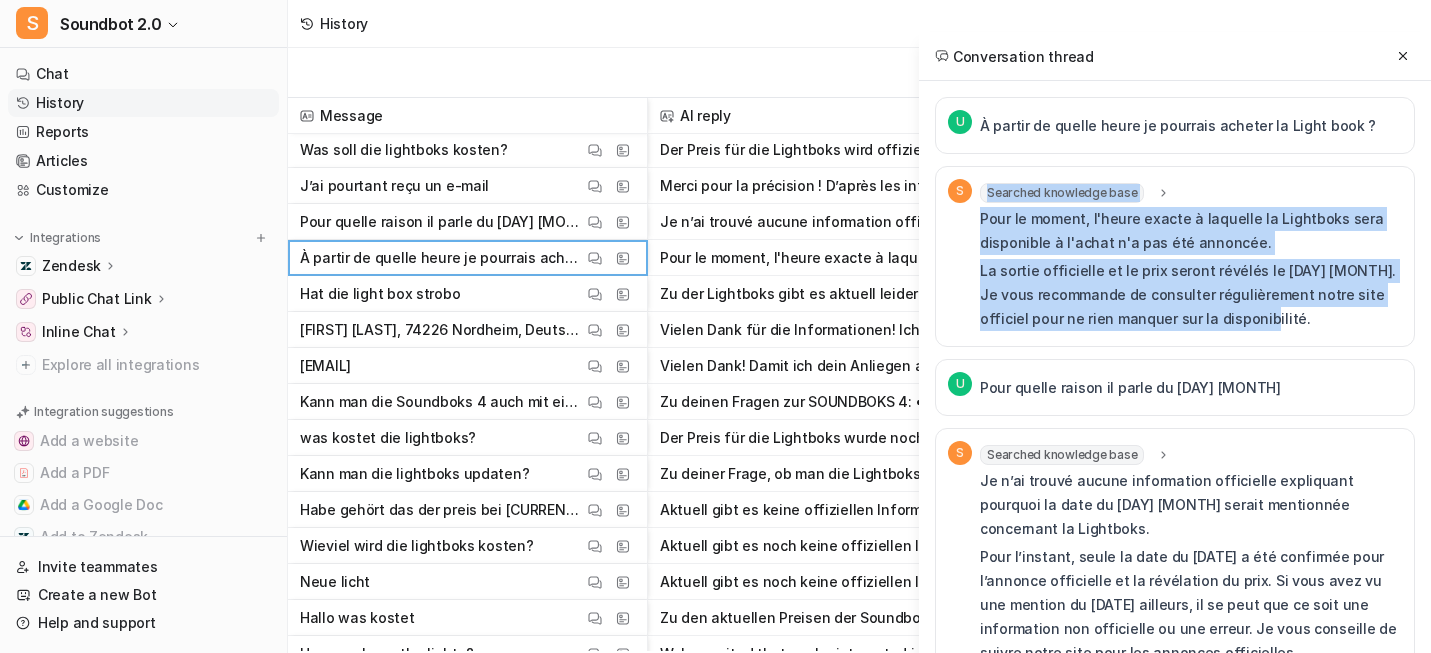 drag, startPoint x: 858, startPoint y: 256, endPoint x: 1226, endPoint y: 390, distance: 391.63757 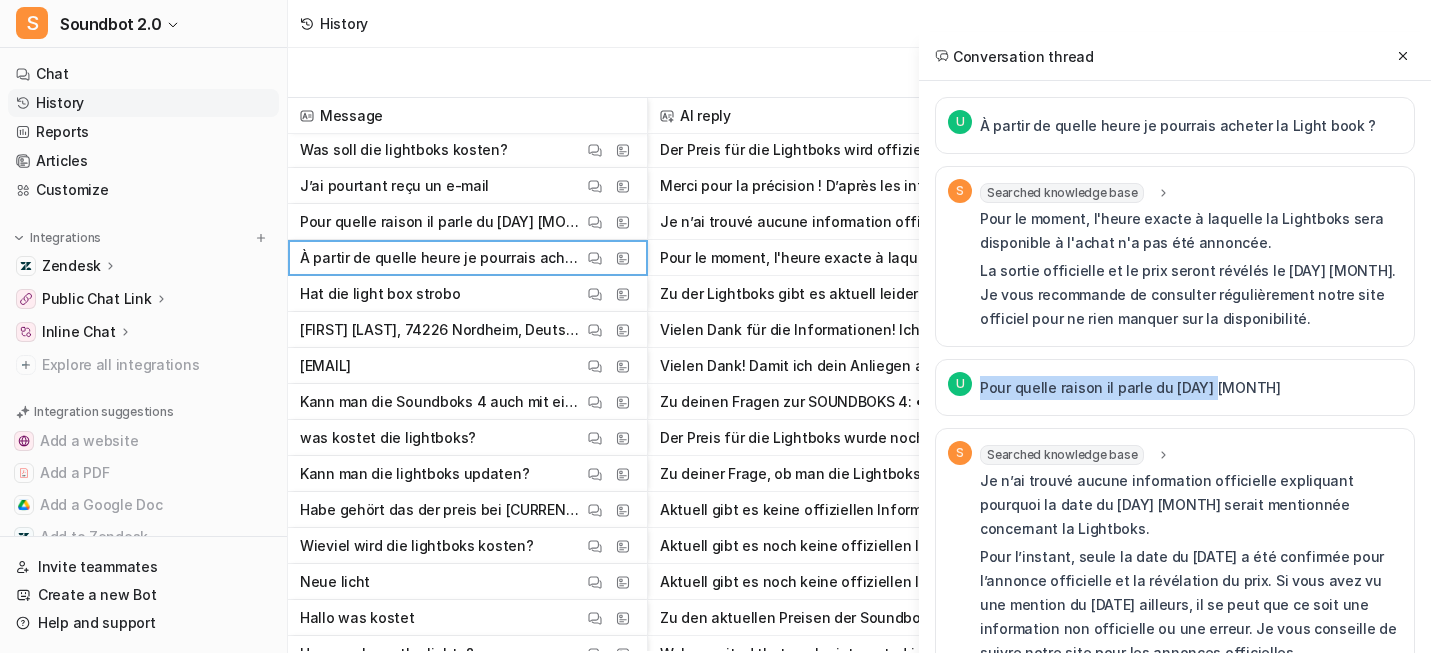drag, startPoint x: 965, startPoint y: 467, endPoint x: 1166, endPoint y: 466, distance: 201.00249 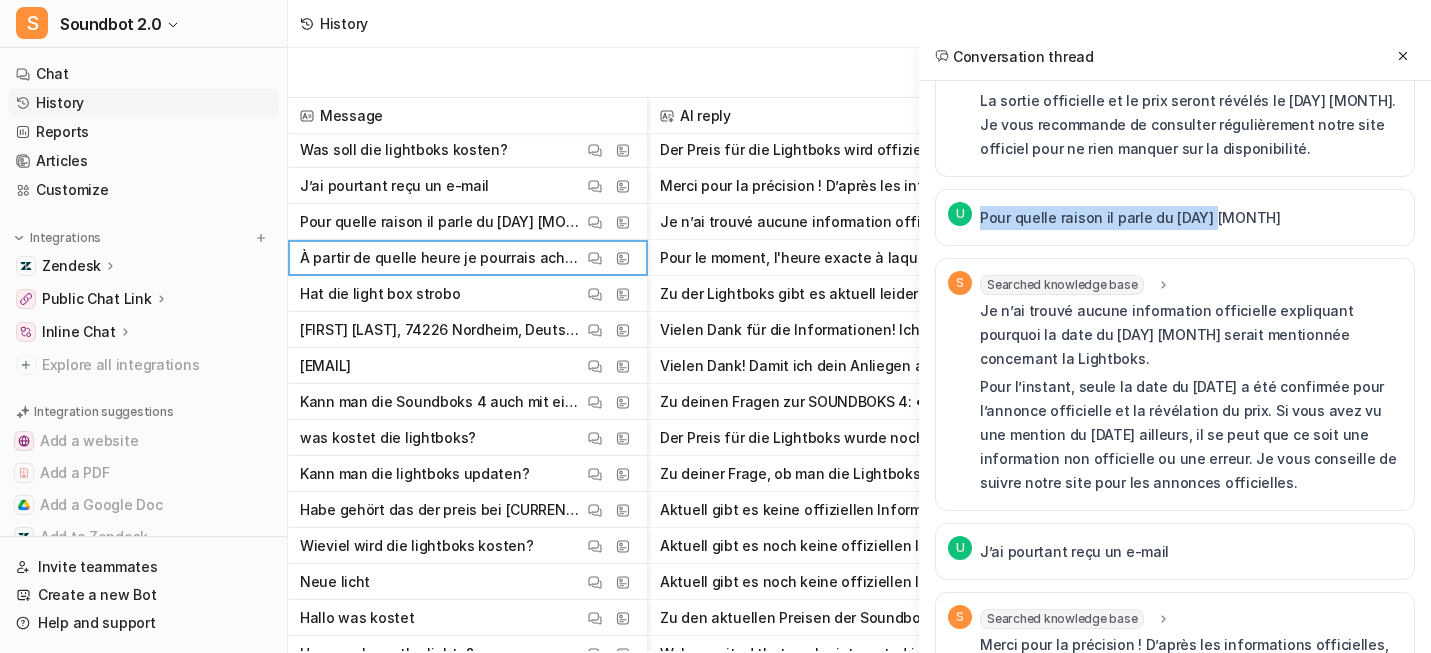 scroll, scrollTop: 470, scrollLeft: 0, axis: vertical 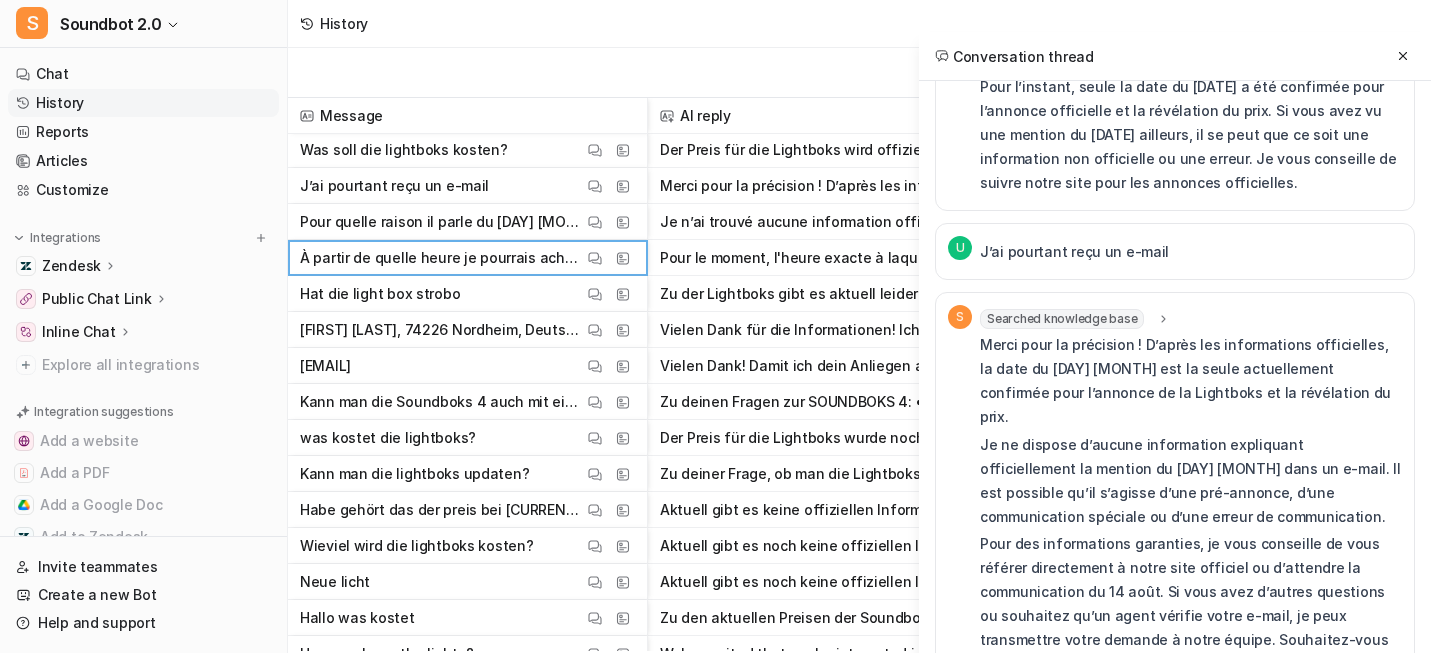 drag, startPoint x: 867, startPoint y: 111, endPoint x: 1173, endPoint y: 290, distance: 354.50952 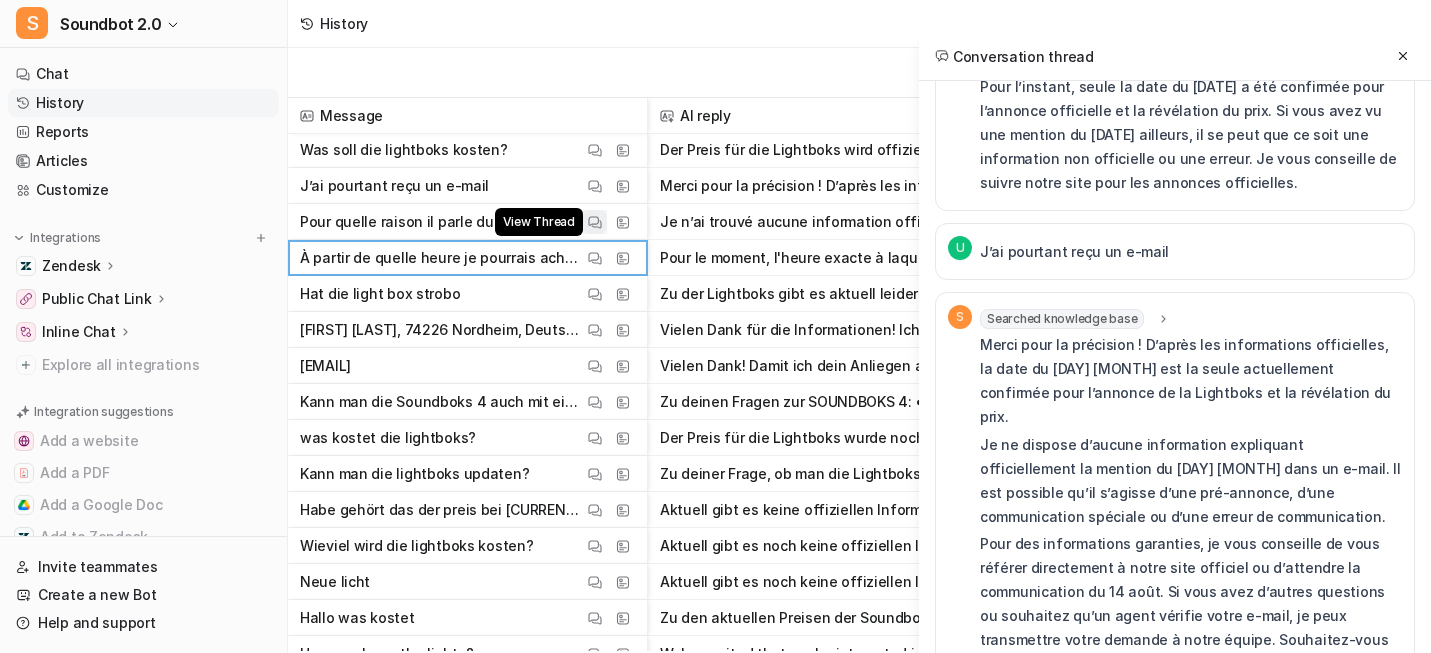 click at bounding box center (595, 222) 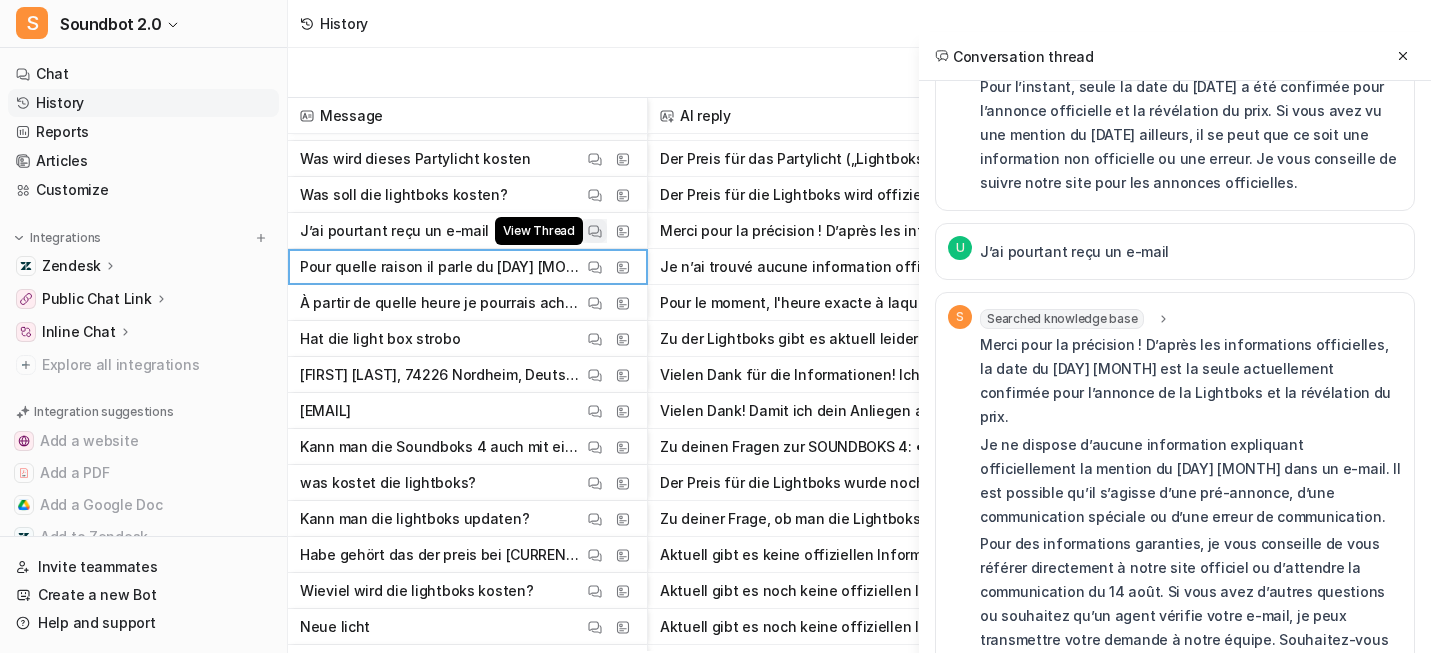 scroll, scrollTop: 160, scrollLeft: 0, axis: vertical 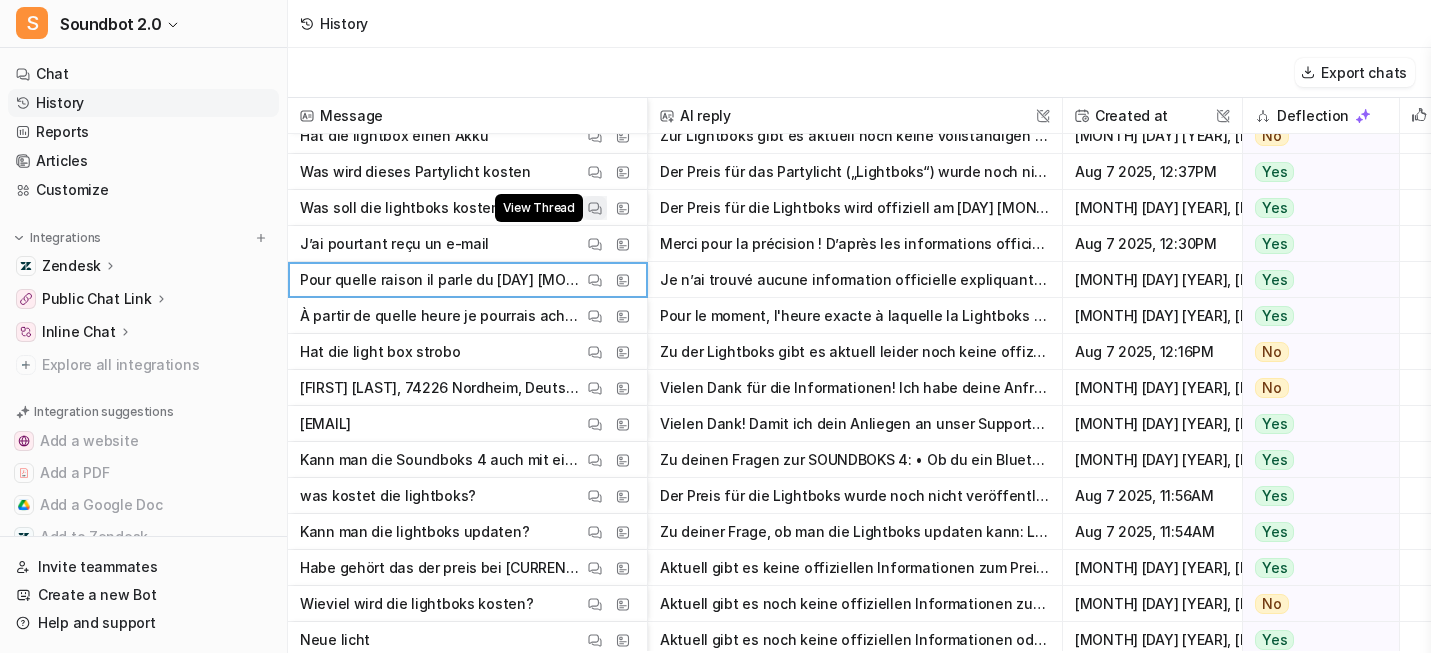 click on "View Thread" at bounding box center [595, 208] 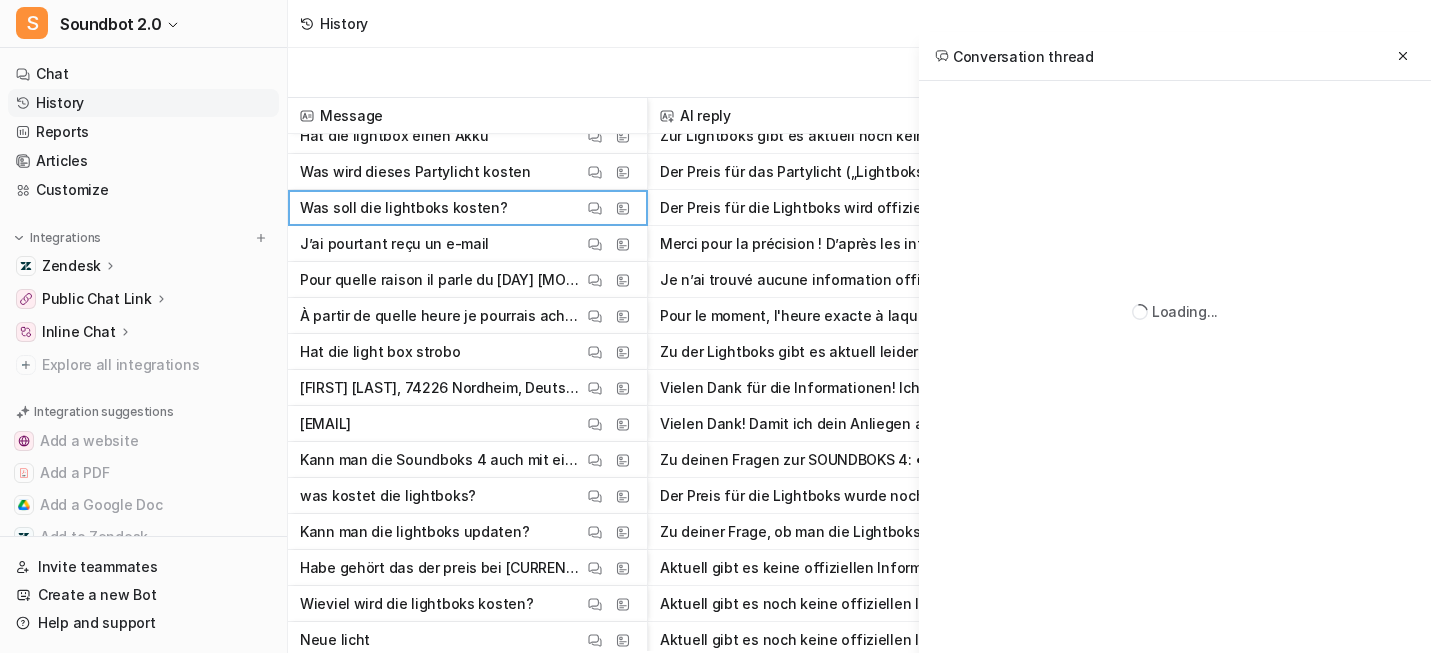 scroll, scrollTop: 0, scrollLeft: 0, axis: both 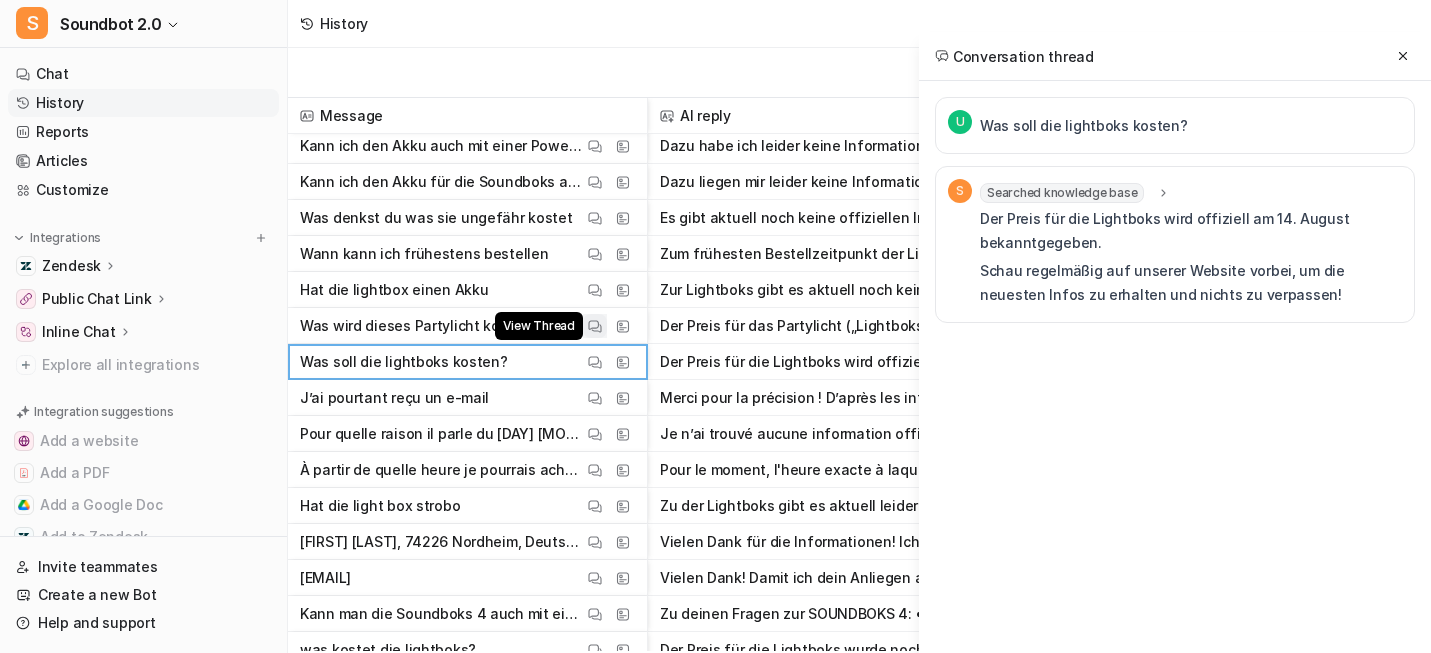 click at bounding box center (595, 326) 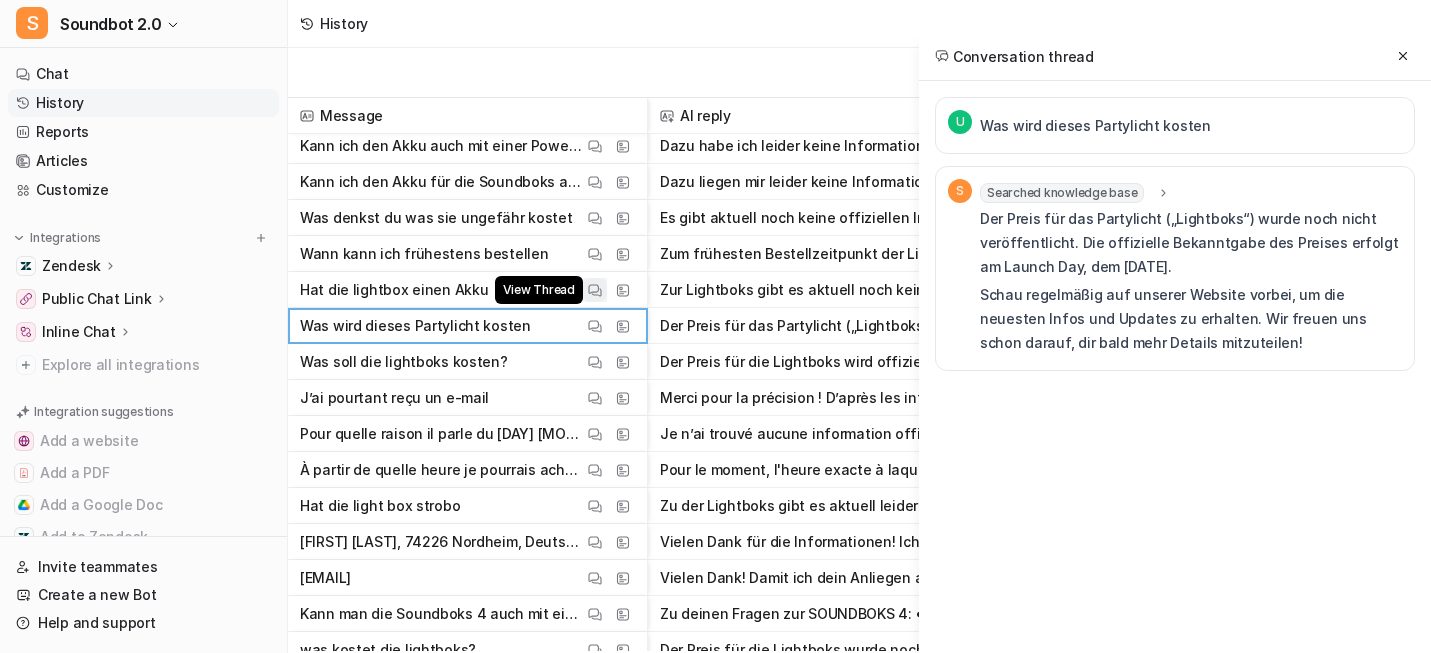click at bounding box center (595, 290) 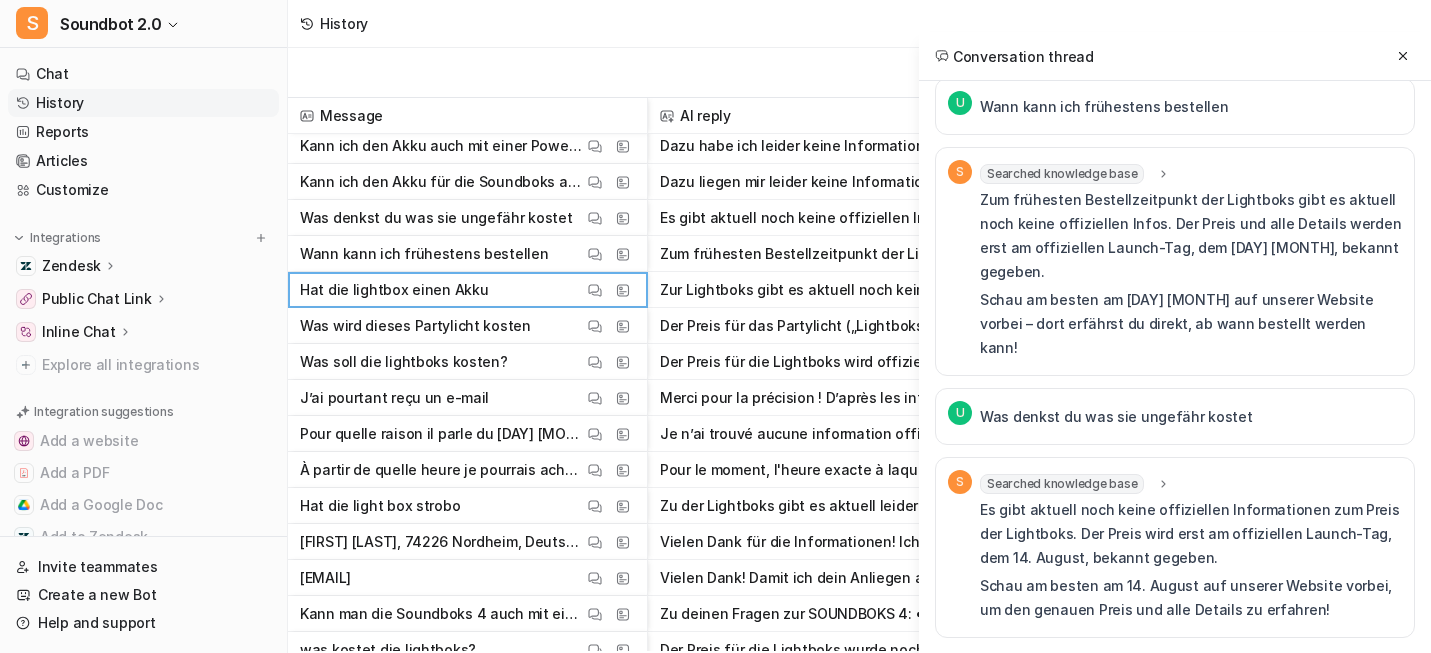 scroll, scrollTop: 451, scrollLeft: 0, axis: vertical 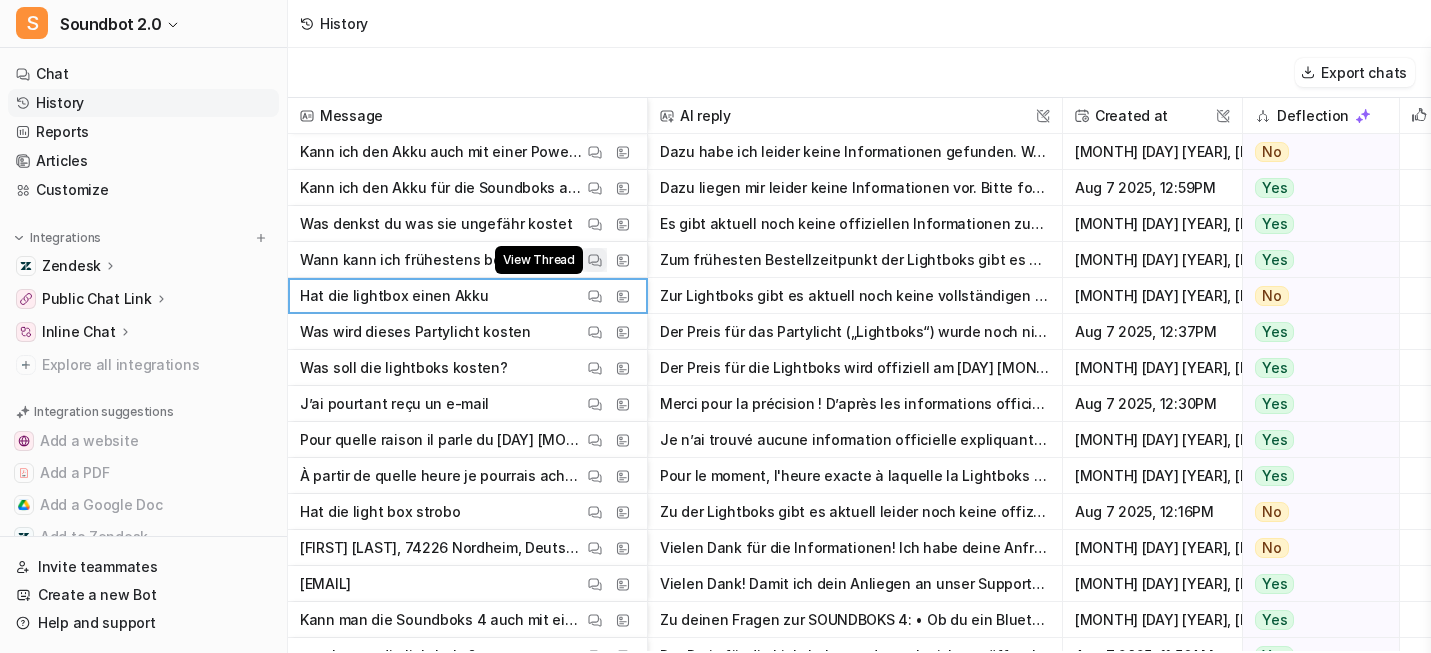 click on "View Thread" at bounding box center (595, 260) 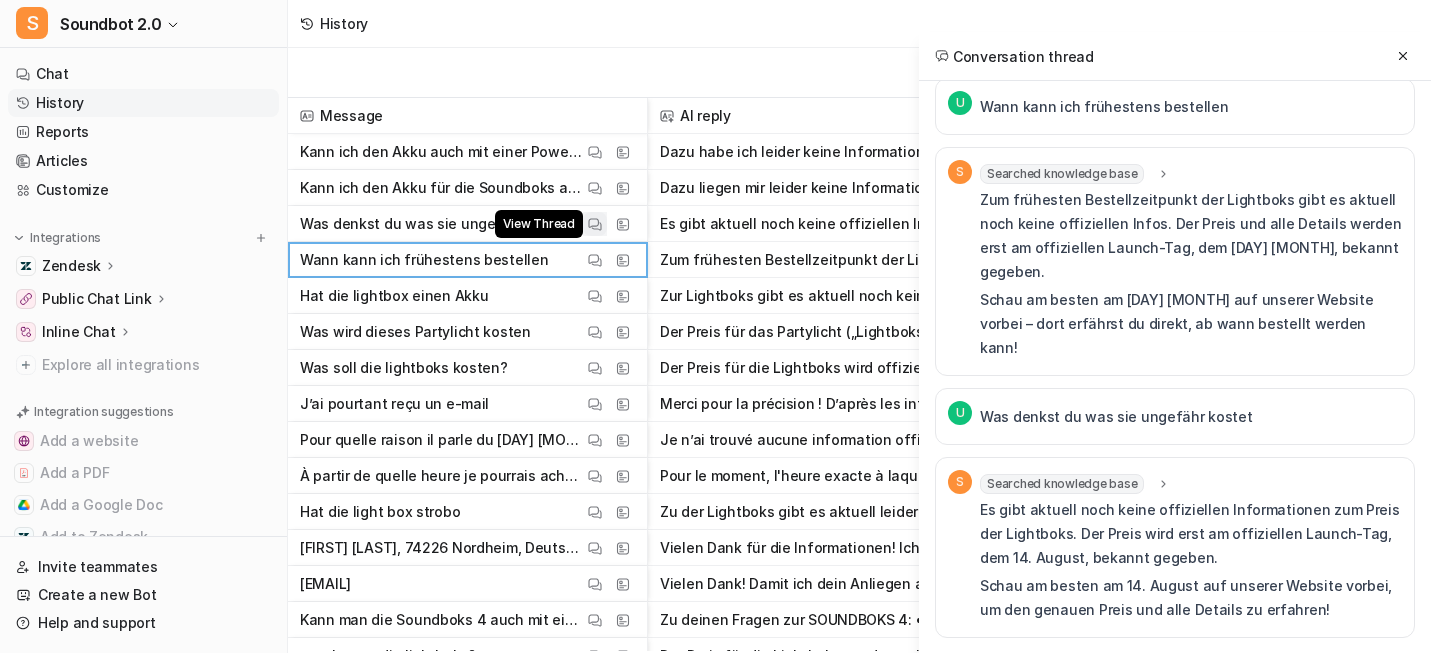 click on "View Thread" at bounding box center [595, 224] 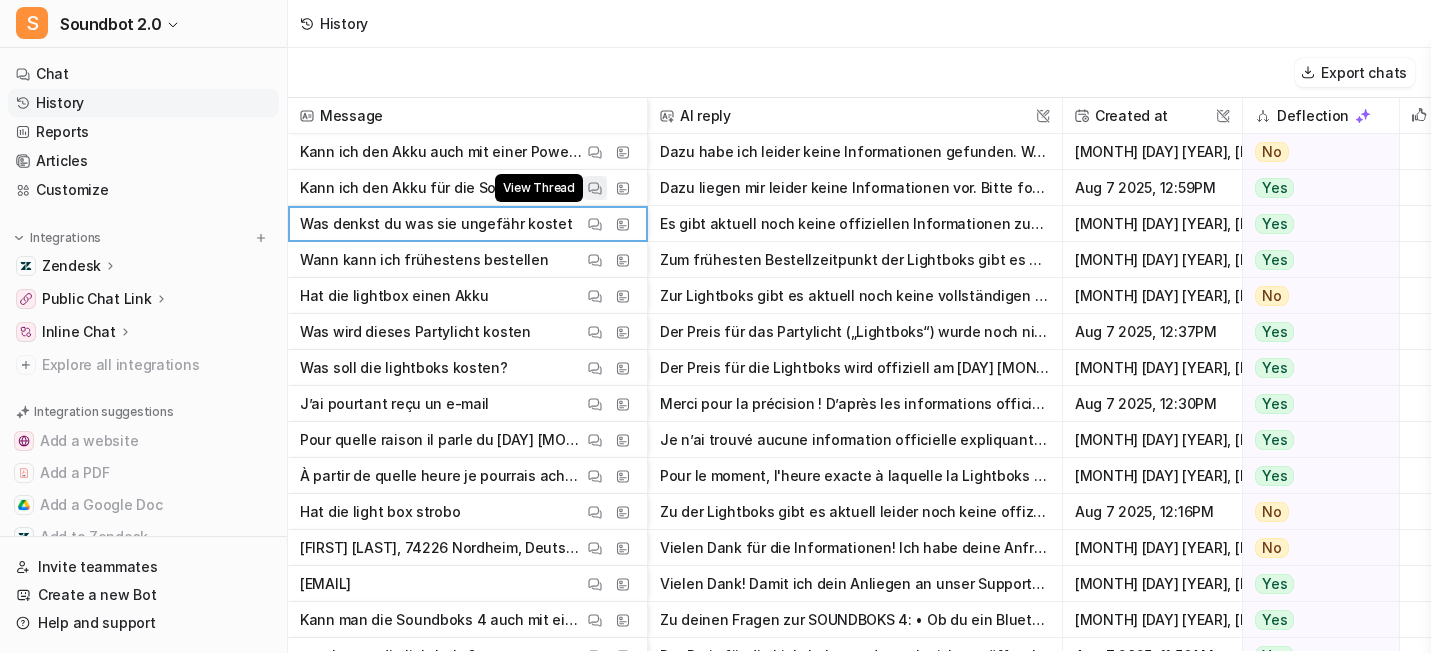 click at bounding box center (595, 188) 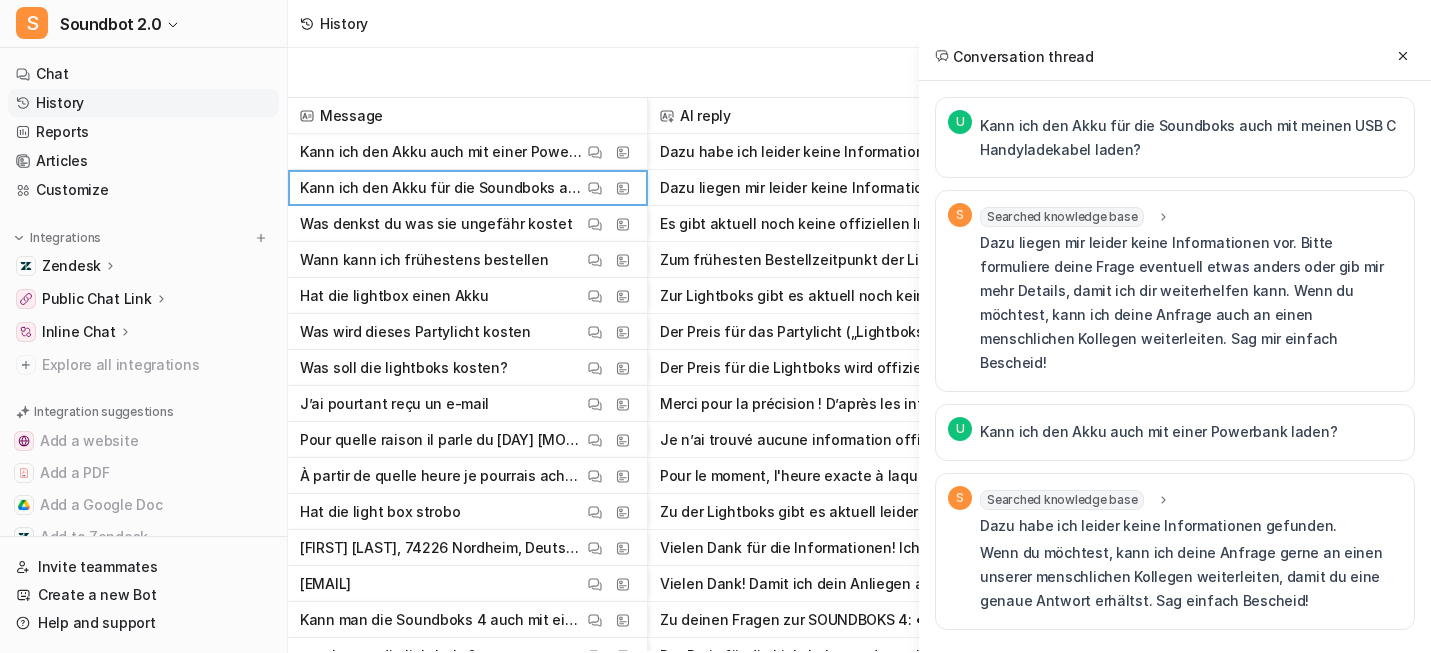 scroll, scrollTop: 116, scrollLeft: 0, axis: vertical 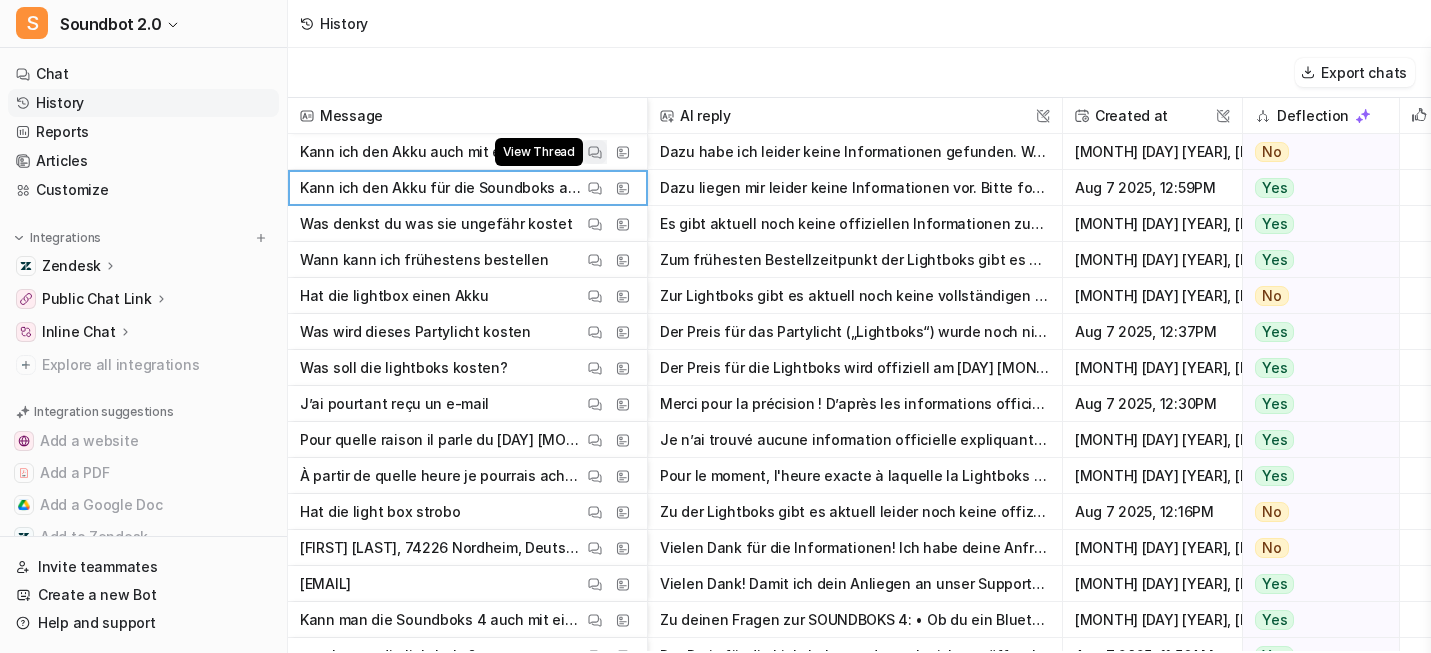 click at bounding box center (595, 152) 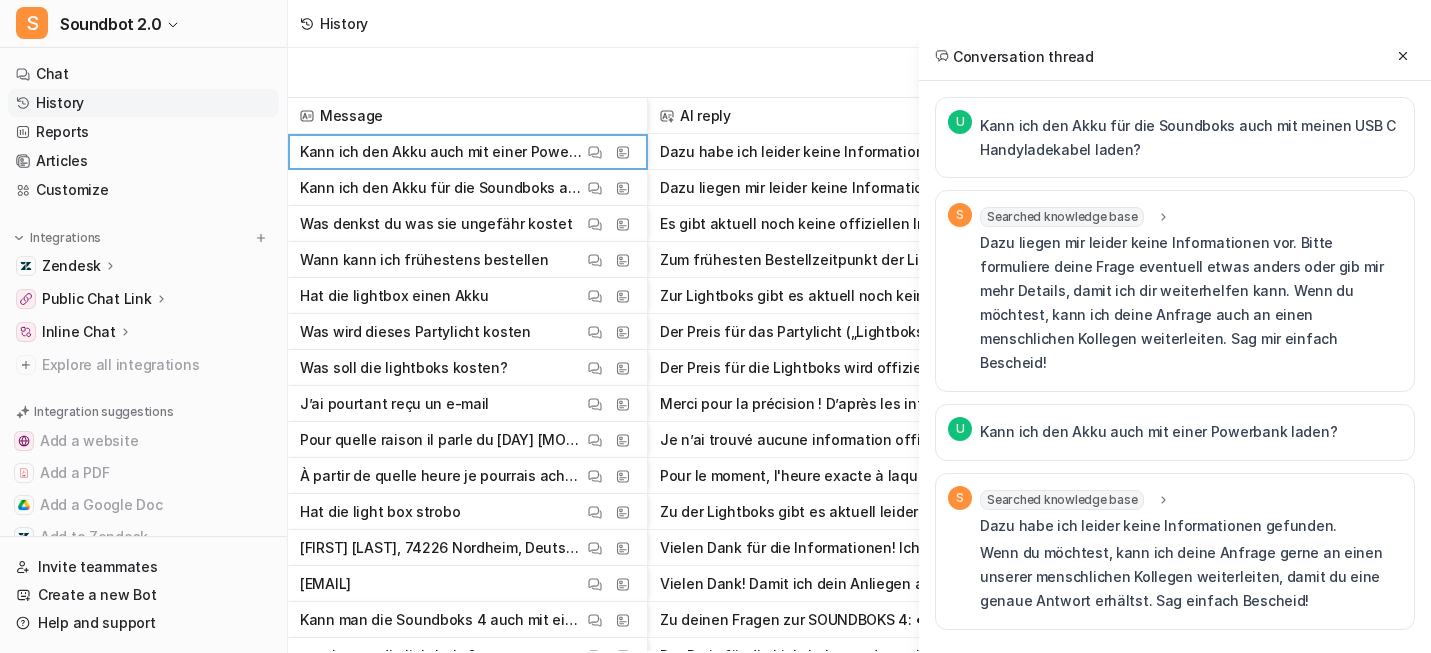 scroll, scrollTop: 0, scrollLeft: 0, axis: both 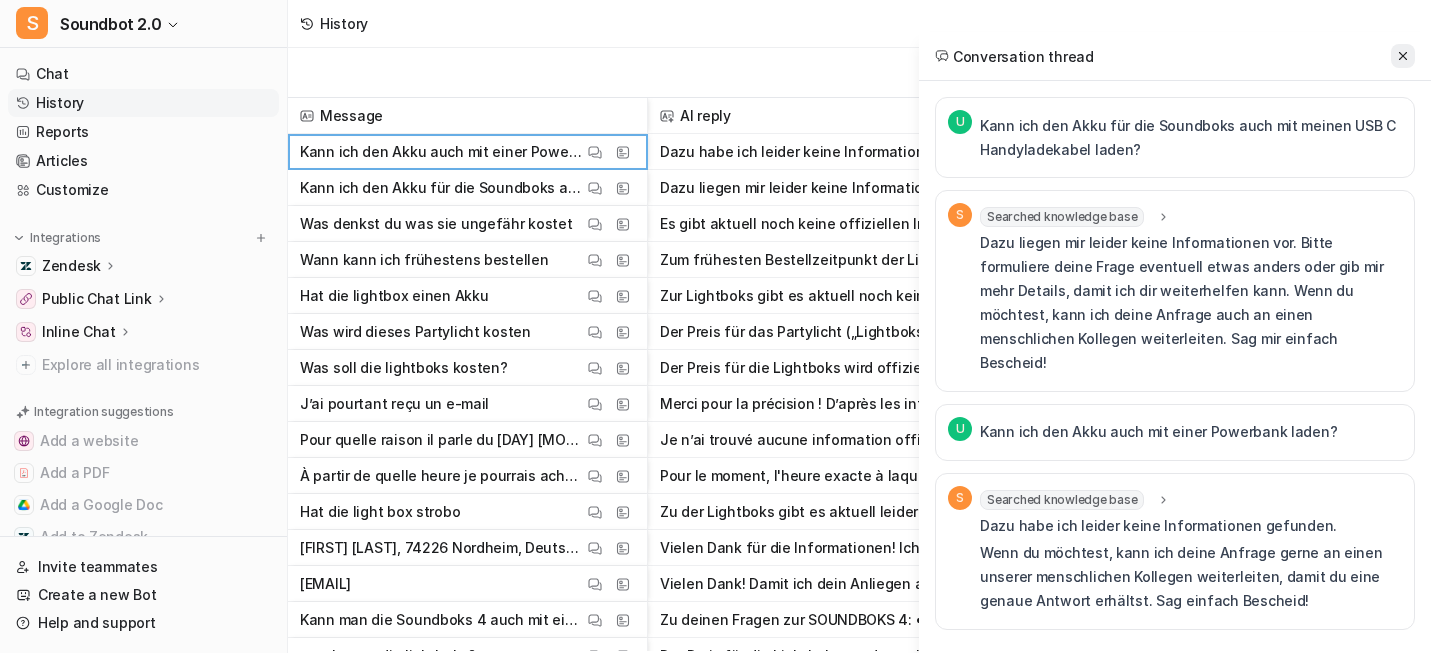 click at bounding box center (1403, 56) 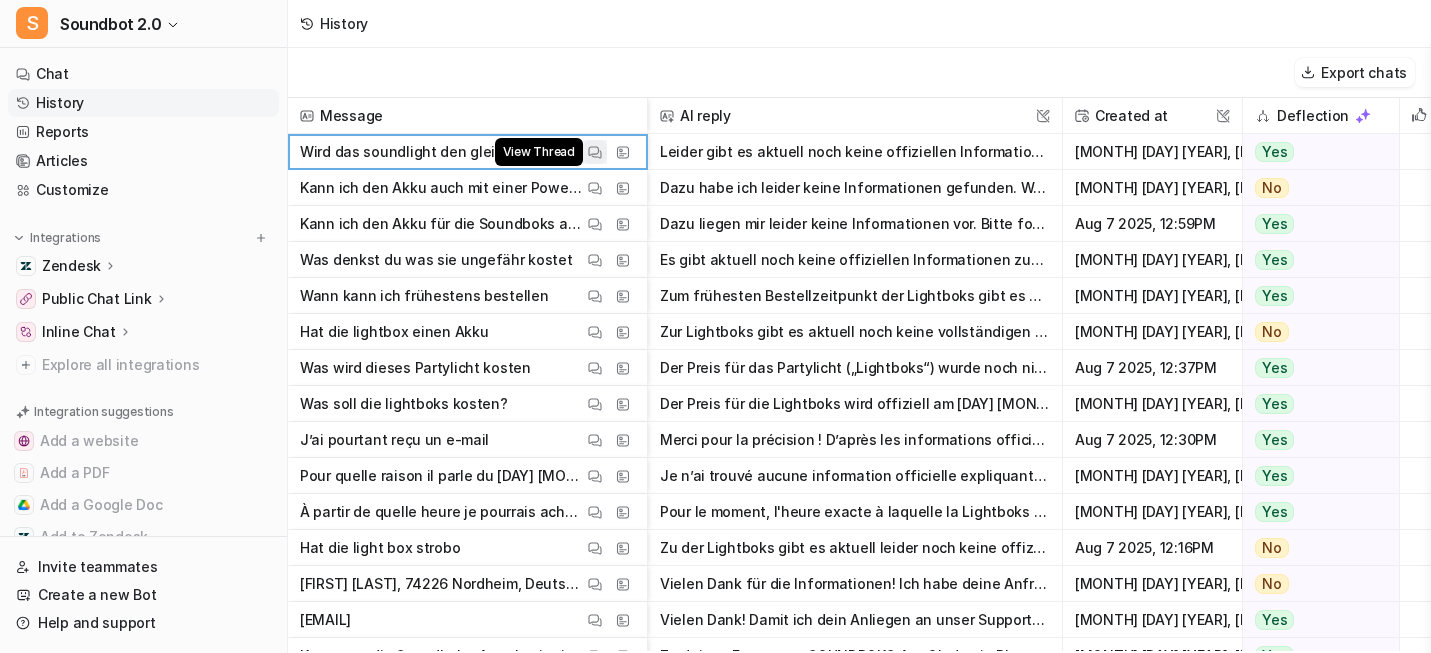 click at bounding box center [595, 152] 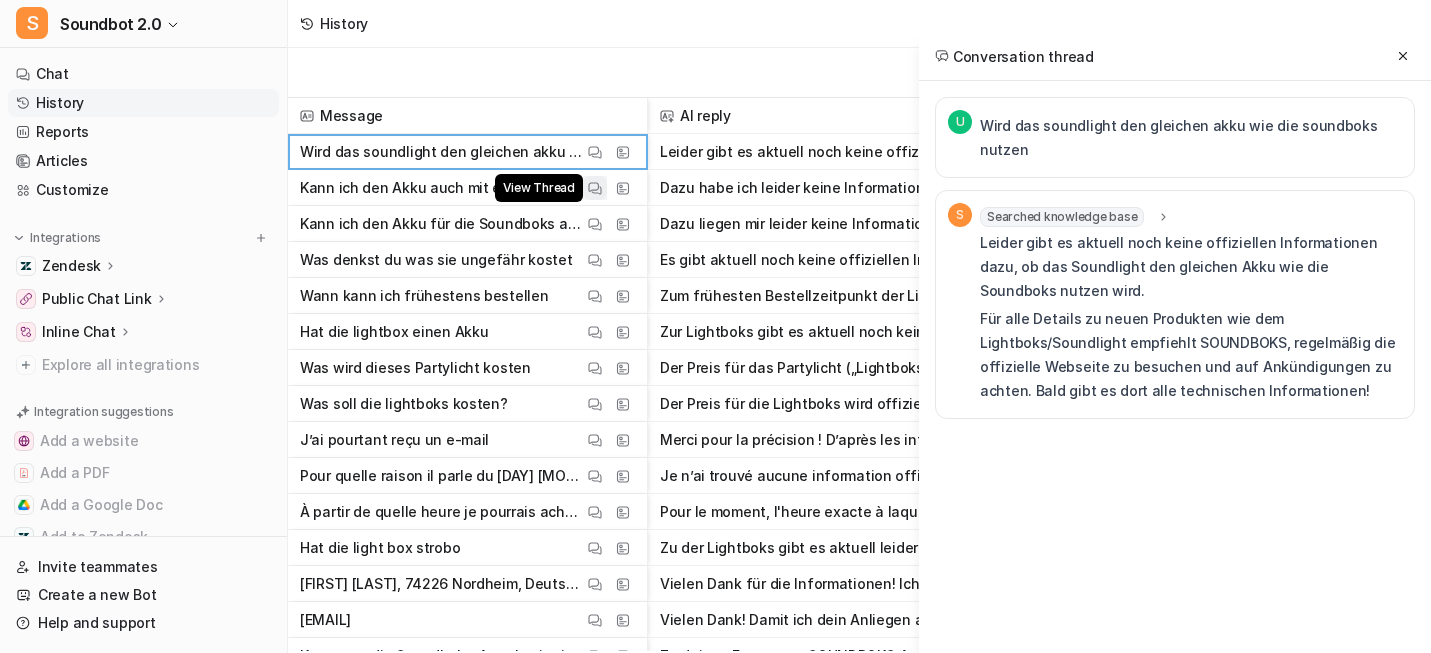click at bounding box center [595, 188] 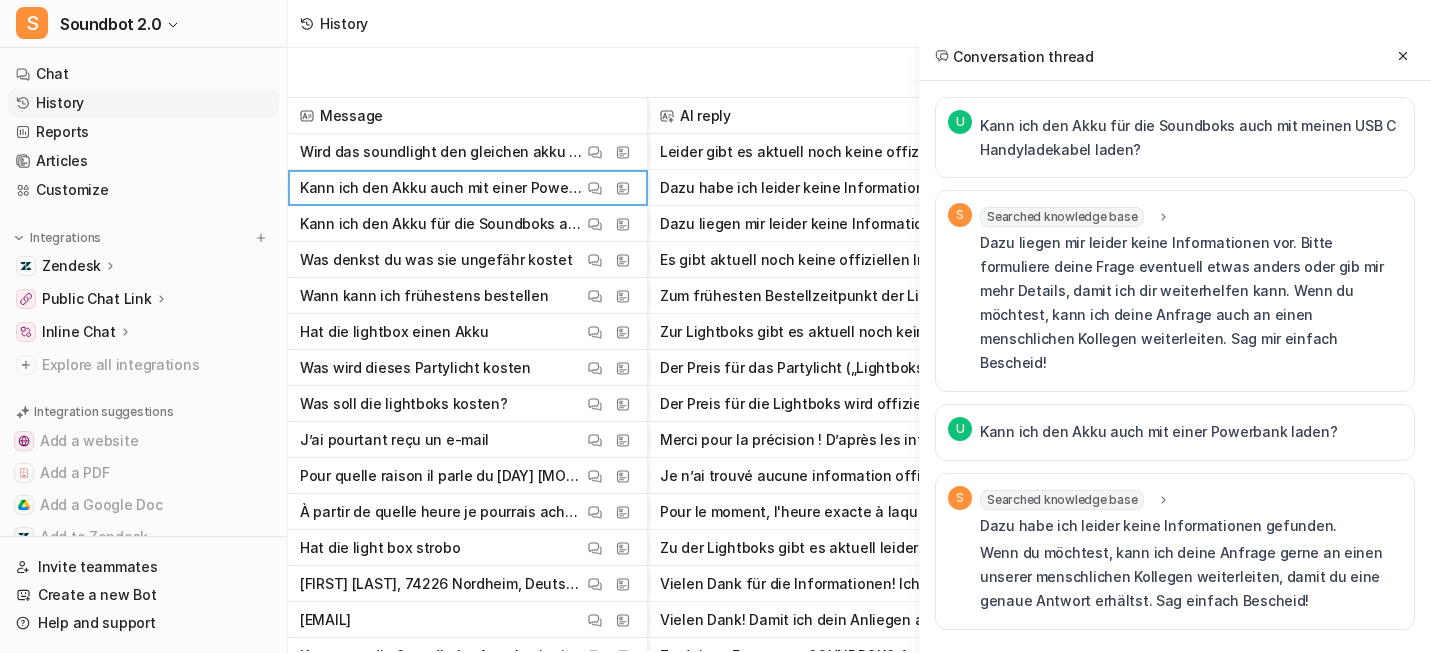scroll, scrollTop: 119, scrollLeft: 0, axis: vertical 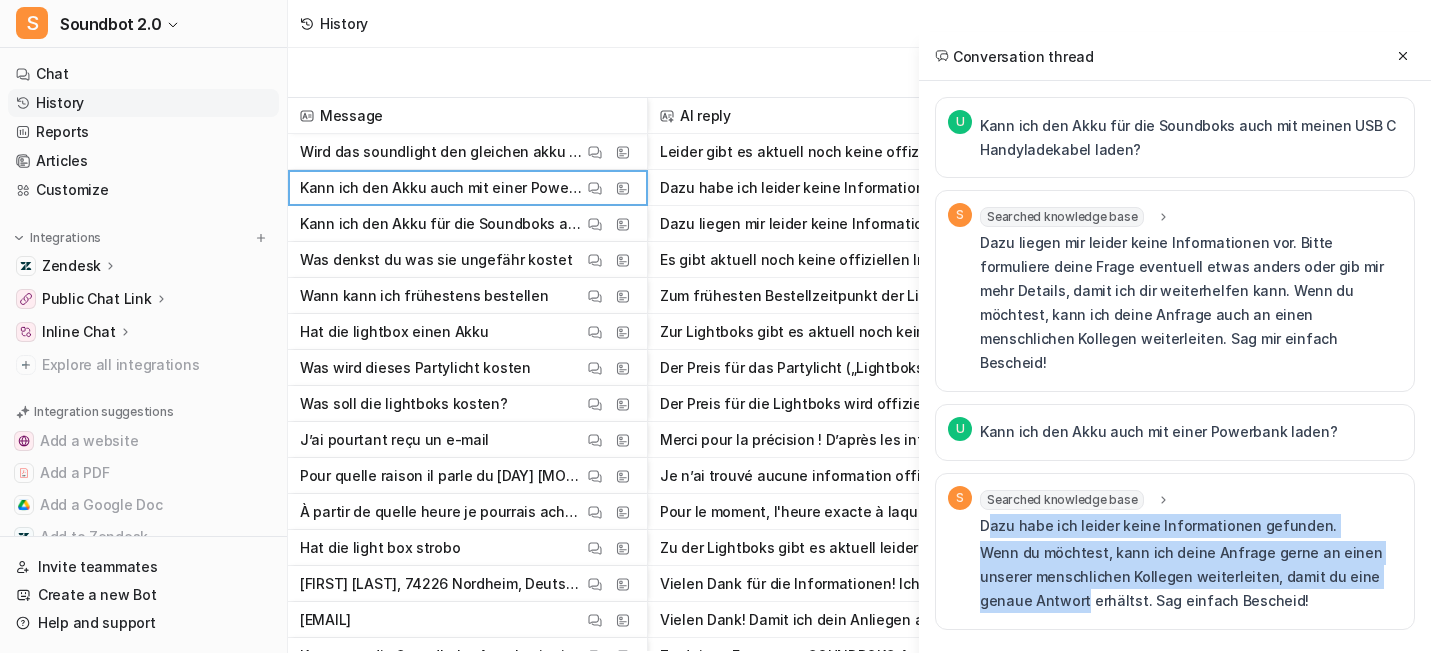 drag, startPoint x: 998, startPoint y: 596, endPoint x: 876, endPoint y: 489, distance: 162.27446 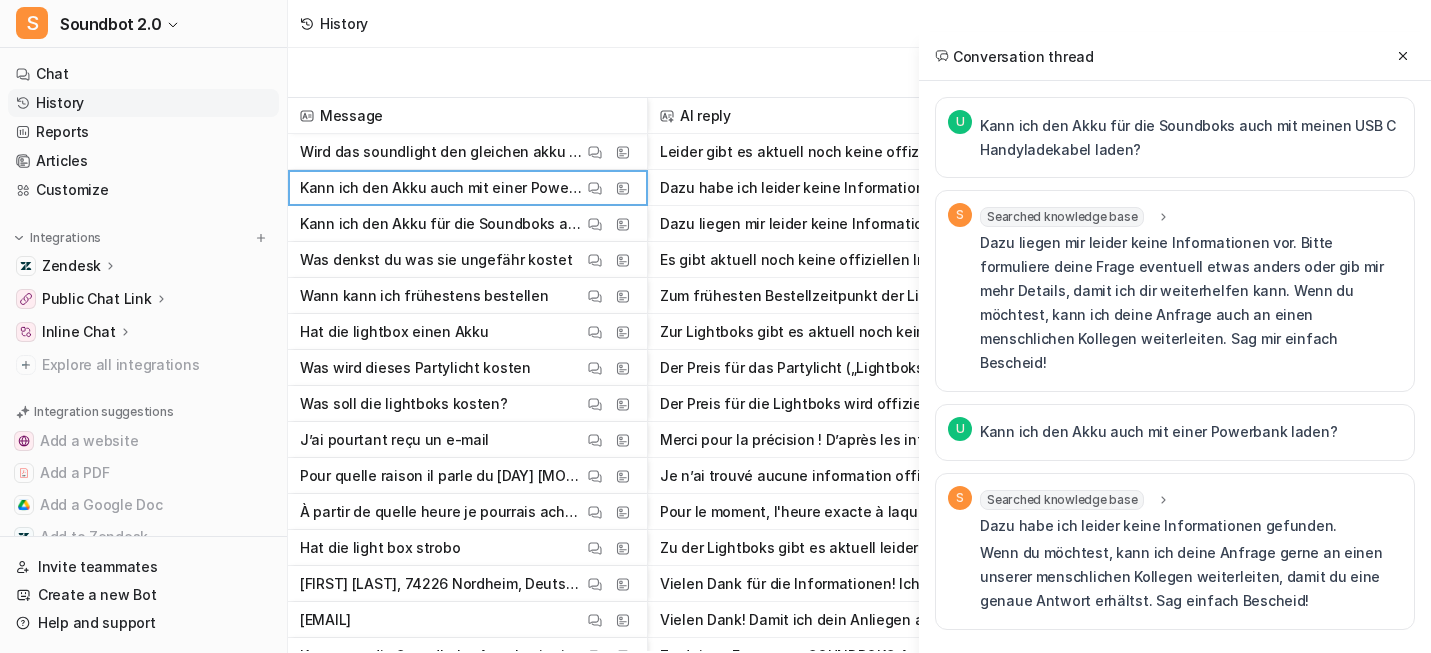 click on "Wenn du möchtest, kann ich deine Anfrage gerne an einen unserer menschlichen Kollegen weiterleiten, damit du eine genaue Antwort erhältst. Sag einfach Bescheid!" at bounding box center (1191, 577) 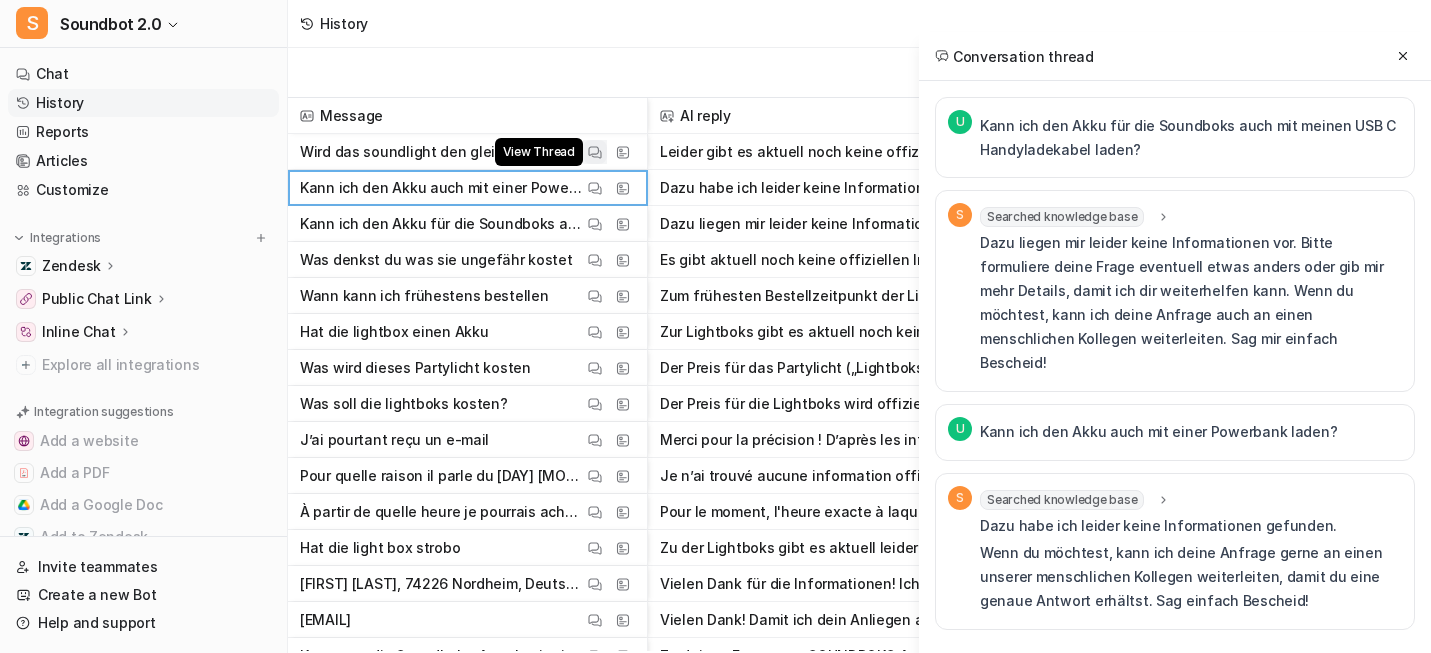 click at bounding box center (595, 152) 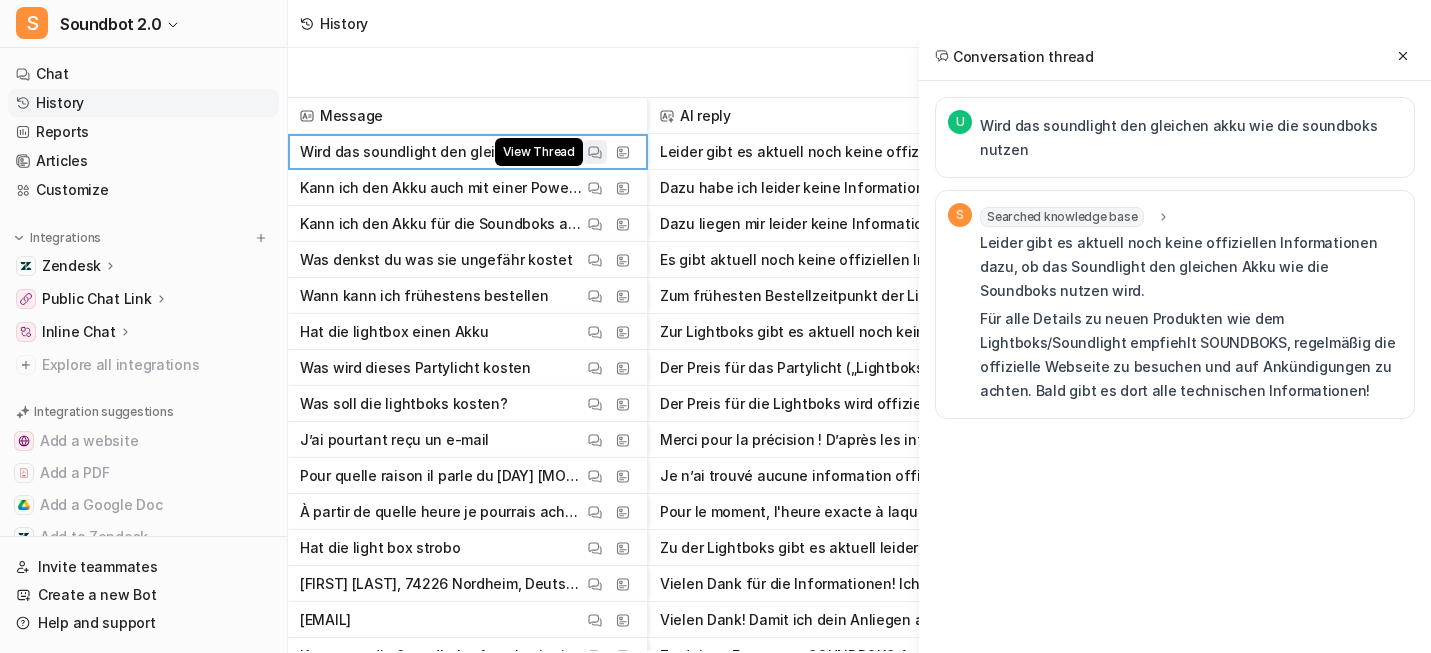 scroll, scrollTop: 0, scrollLeft: 0, axis: both 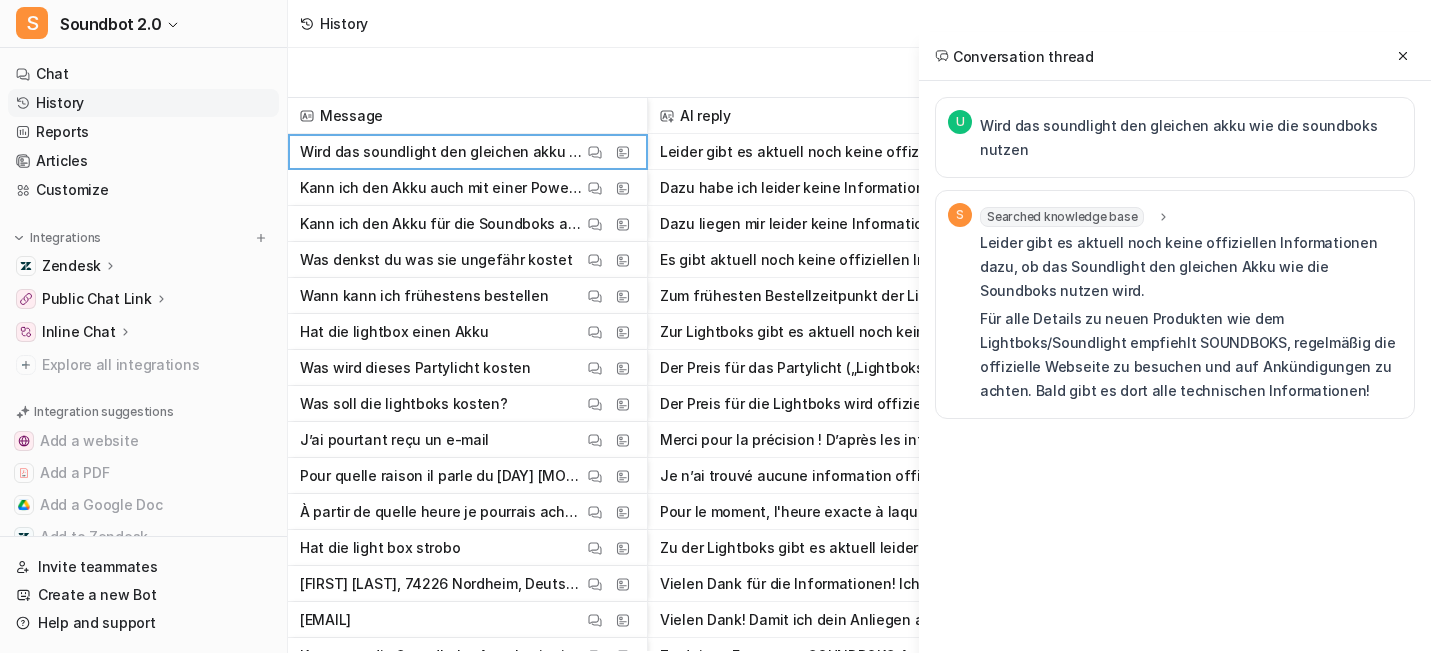 click on "Export chats" at bounding box center [859, 73] 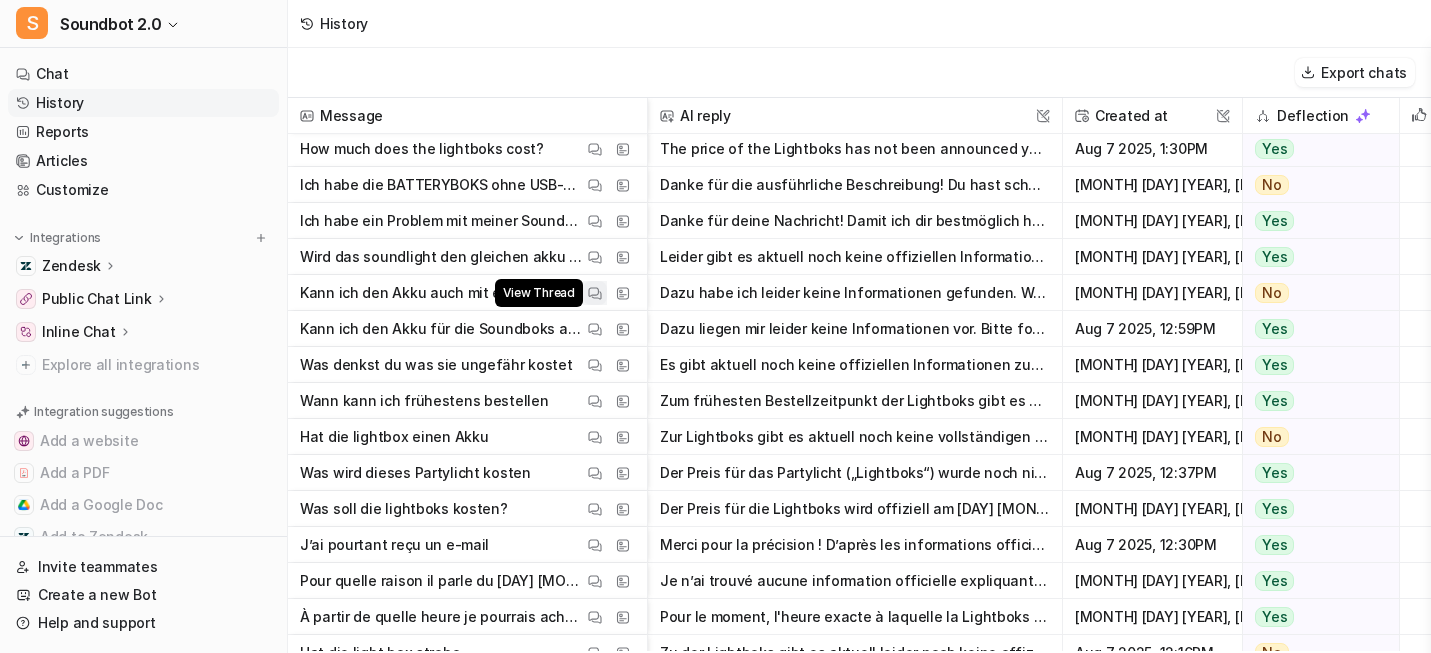 scroll, scrollTop: 218, scrollLeft: 0, axis: vertical 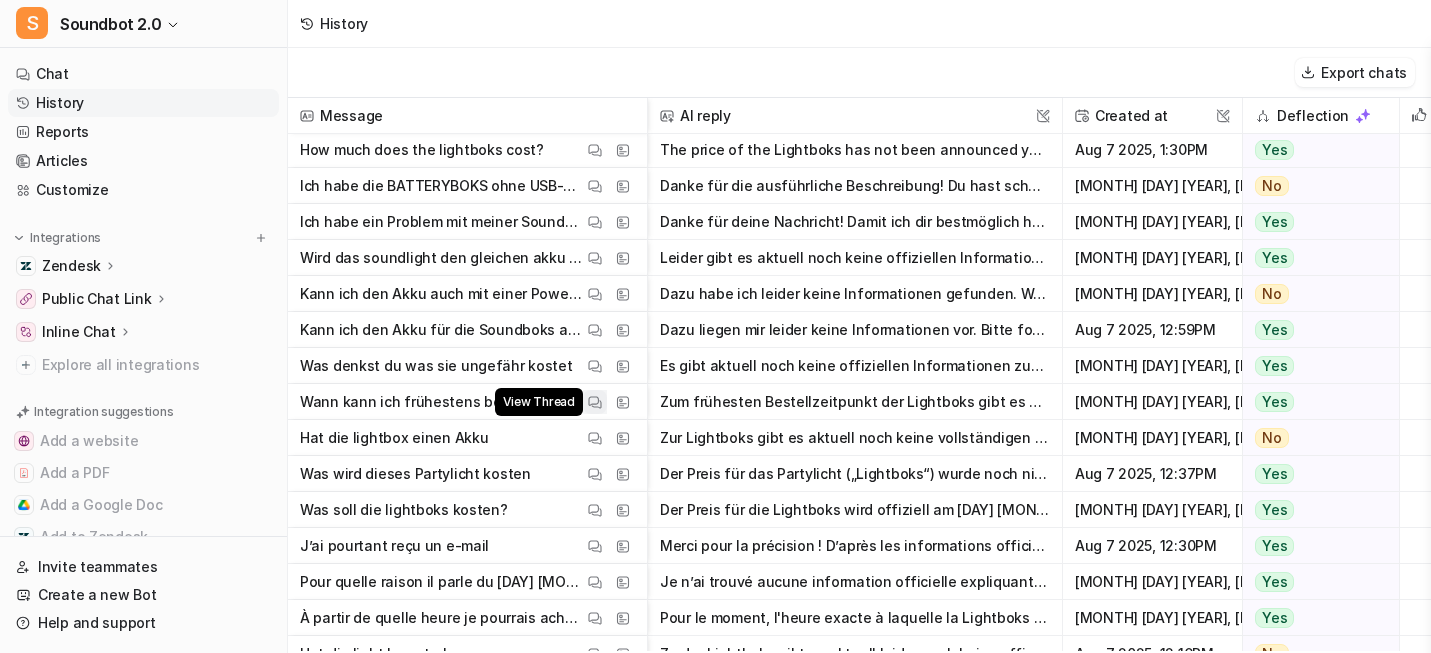click at bounding box center [595, 402] 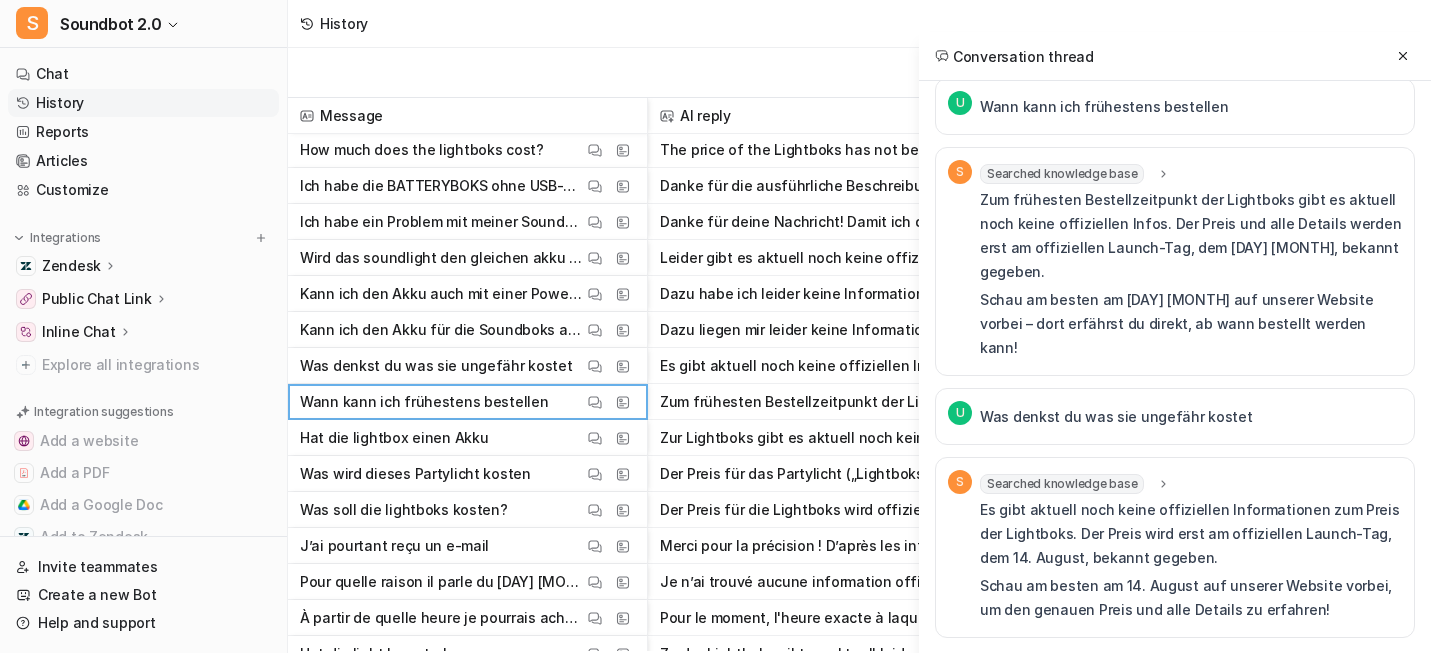 scroll, scrollTop: 448, scrollLeft: 0, axis: vertical 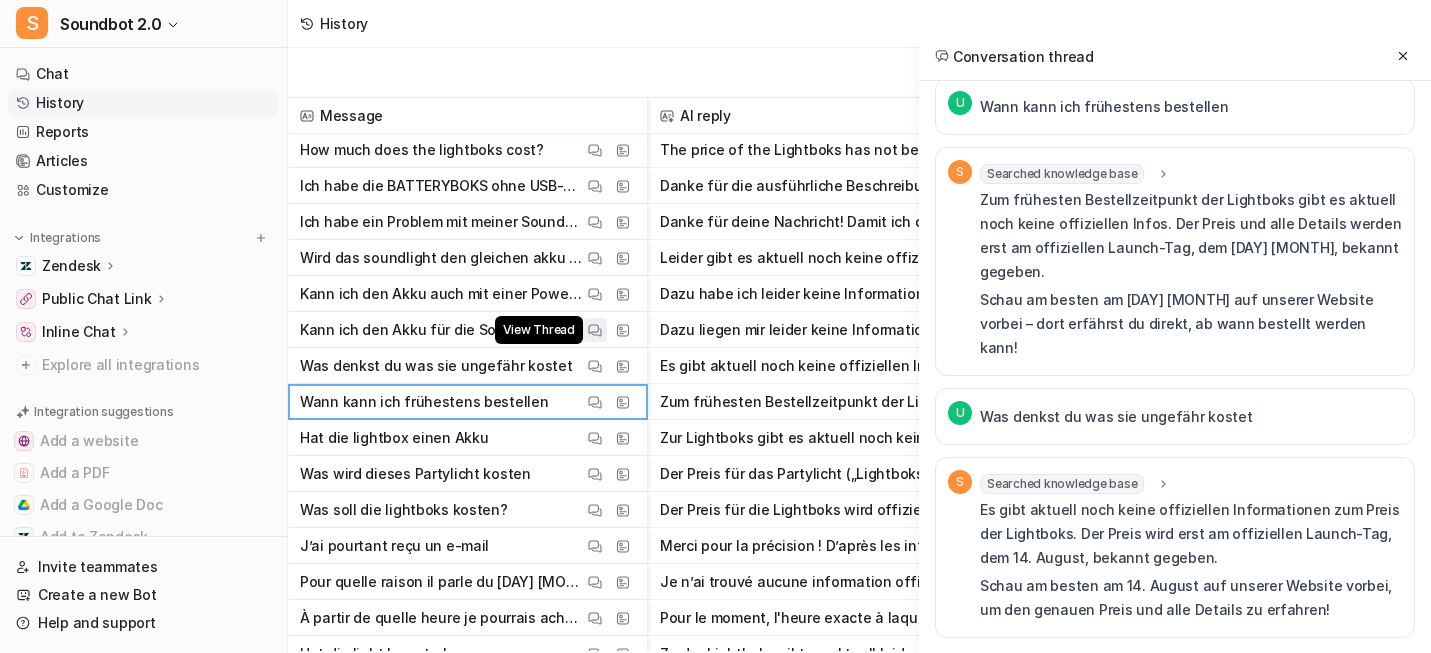 click at bounding box center [595, 330] 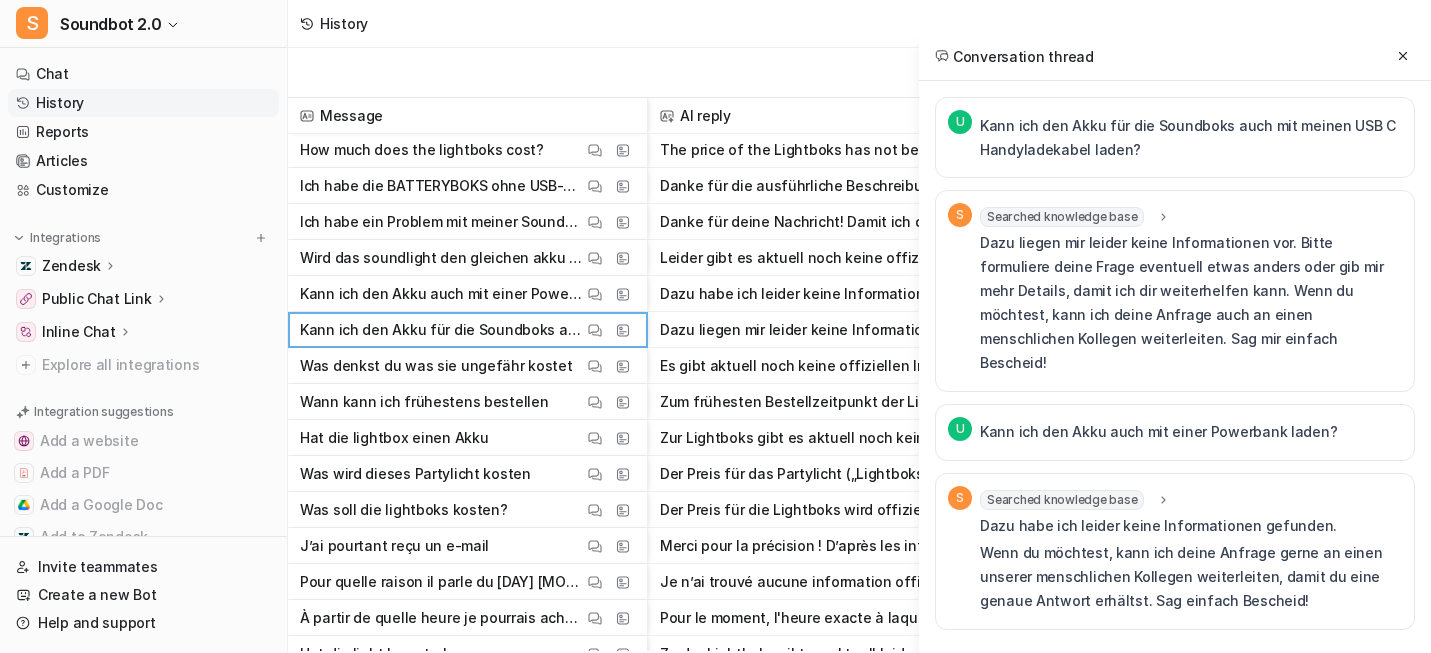 scroll, scrollTop: 0, scrollLeft: 0, axis: both 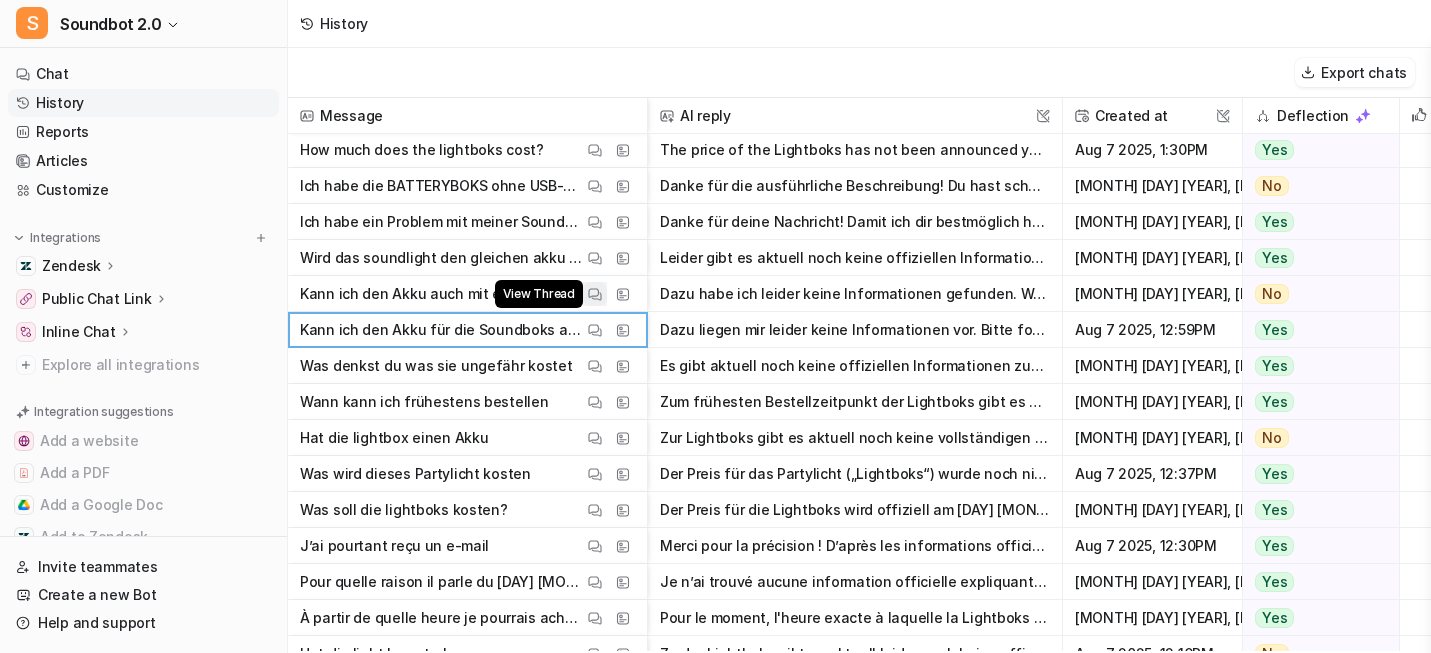 click at bounding box center (595, 294) 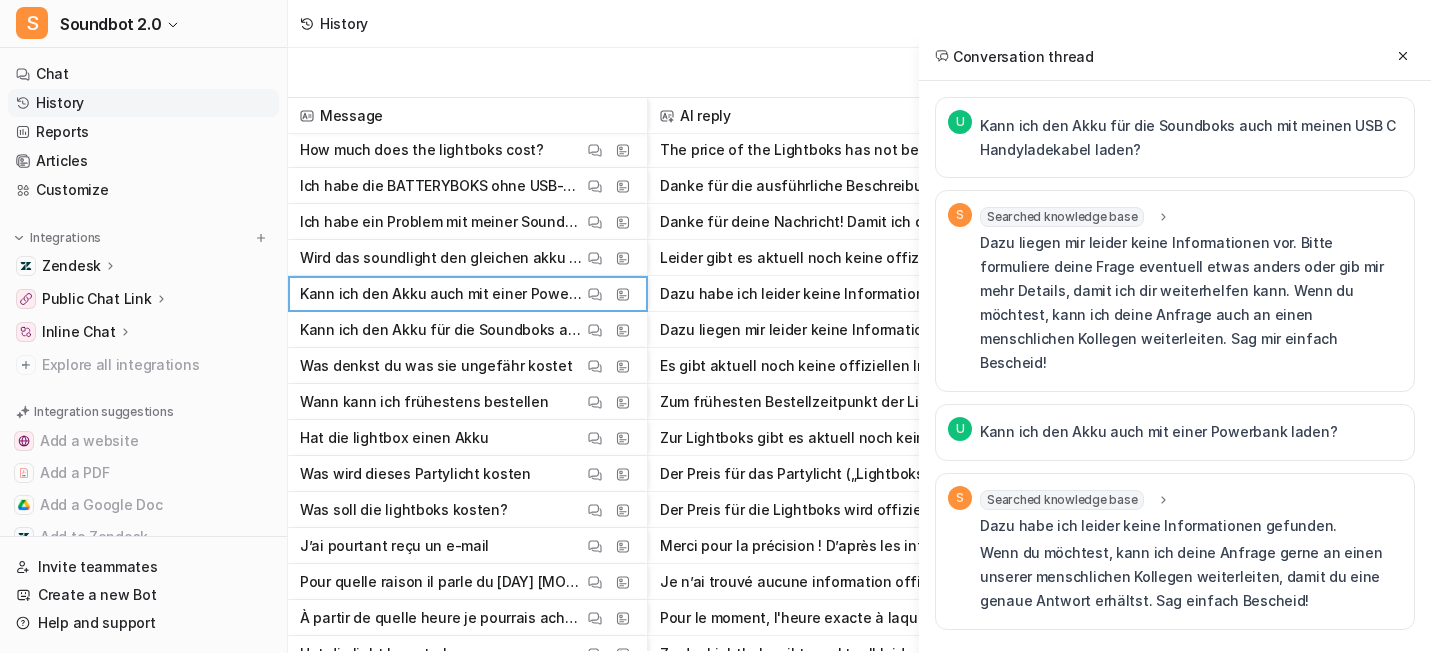 scroll, scrollTop: 120, scrollLeft: 0, axis: vertical 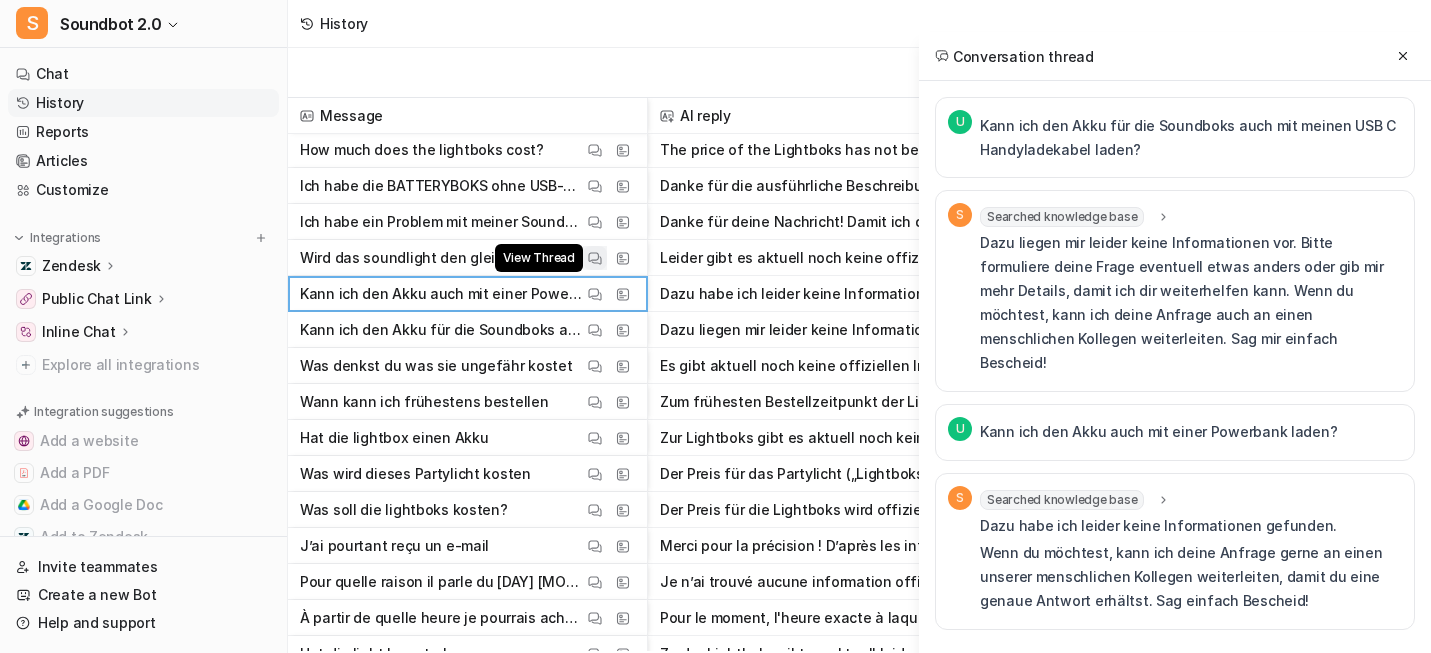 click at bounding box center [595, 258] 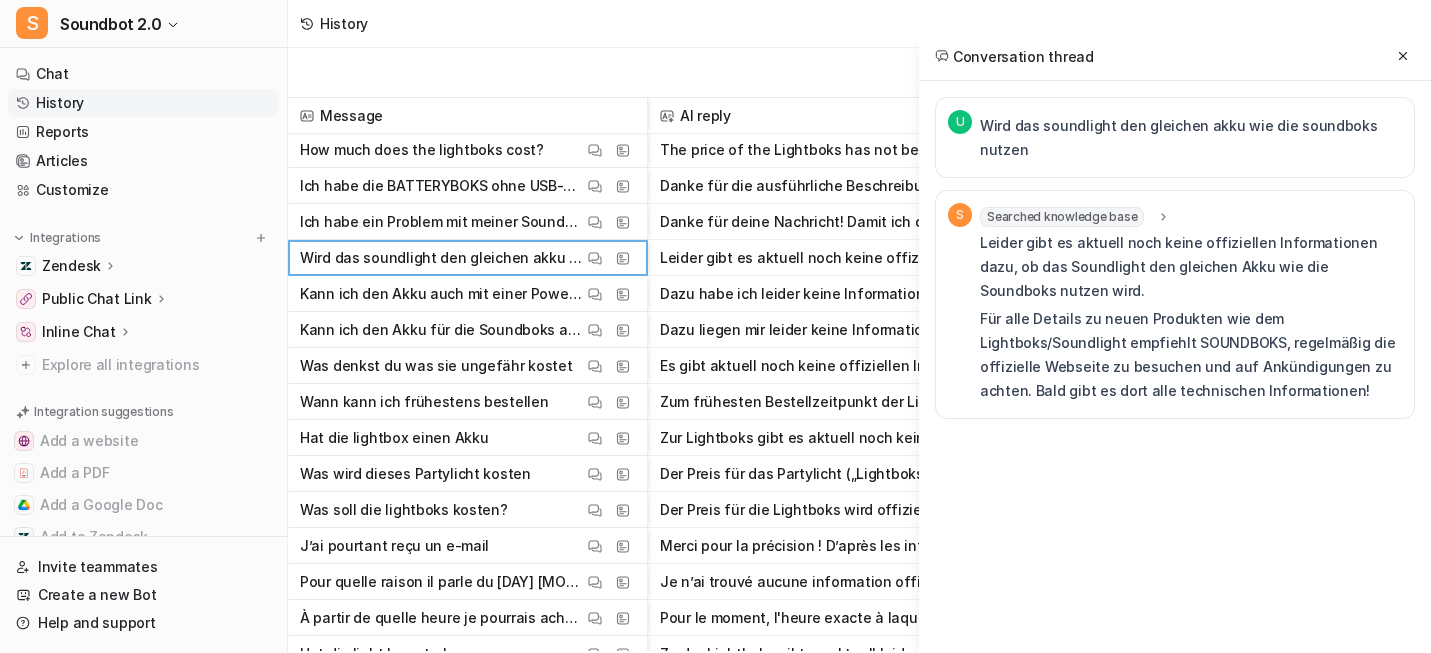 scroll, scrollTop: 0, scrollLeft: 0, axis: both 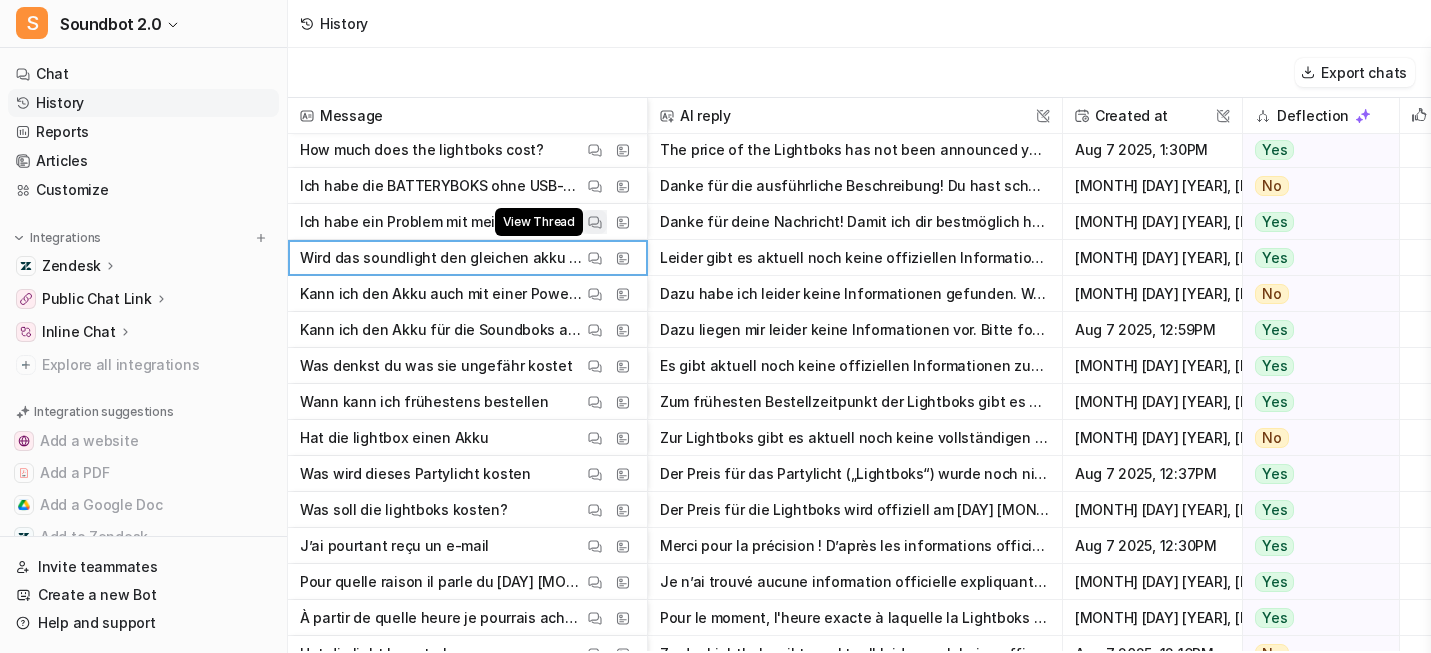 click at bounding box center (595, 222) 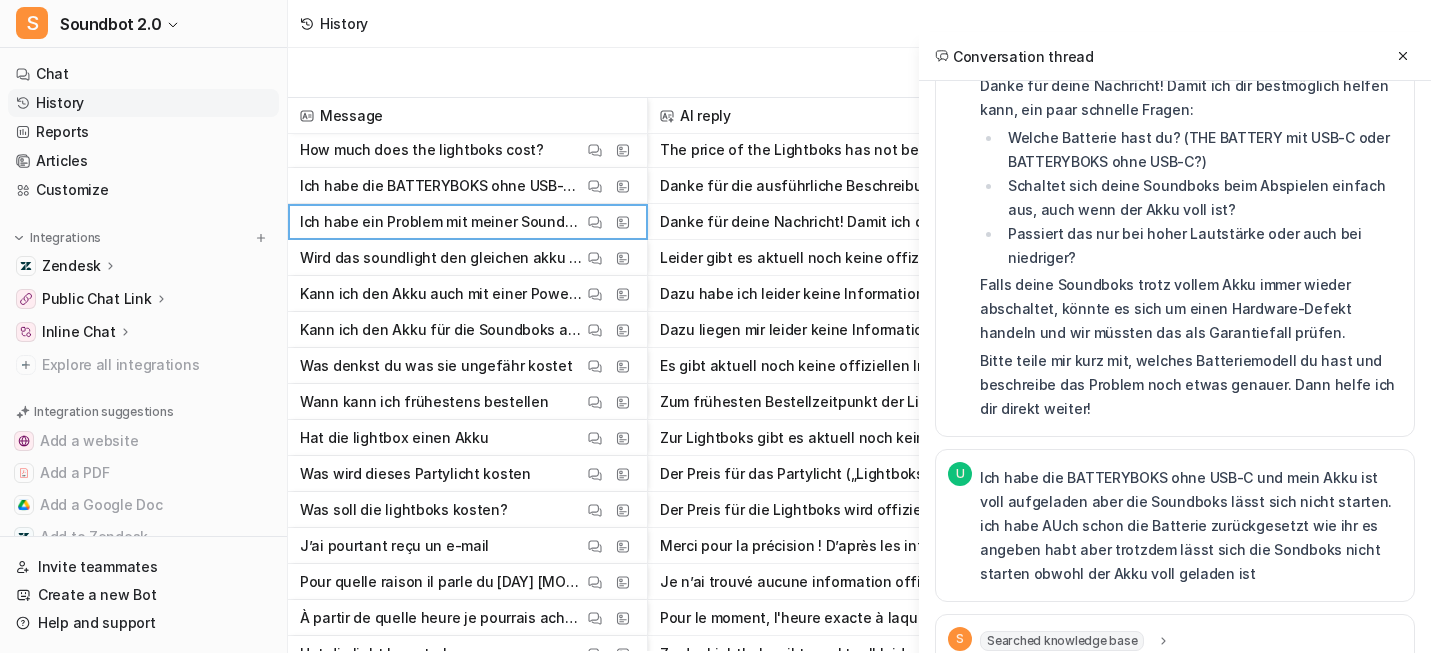 scroll, scrollTop: 0, scrollLeft: 0, axis: both 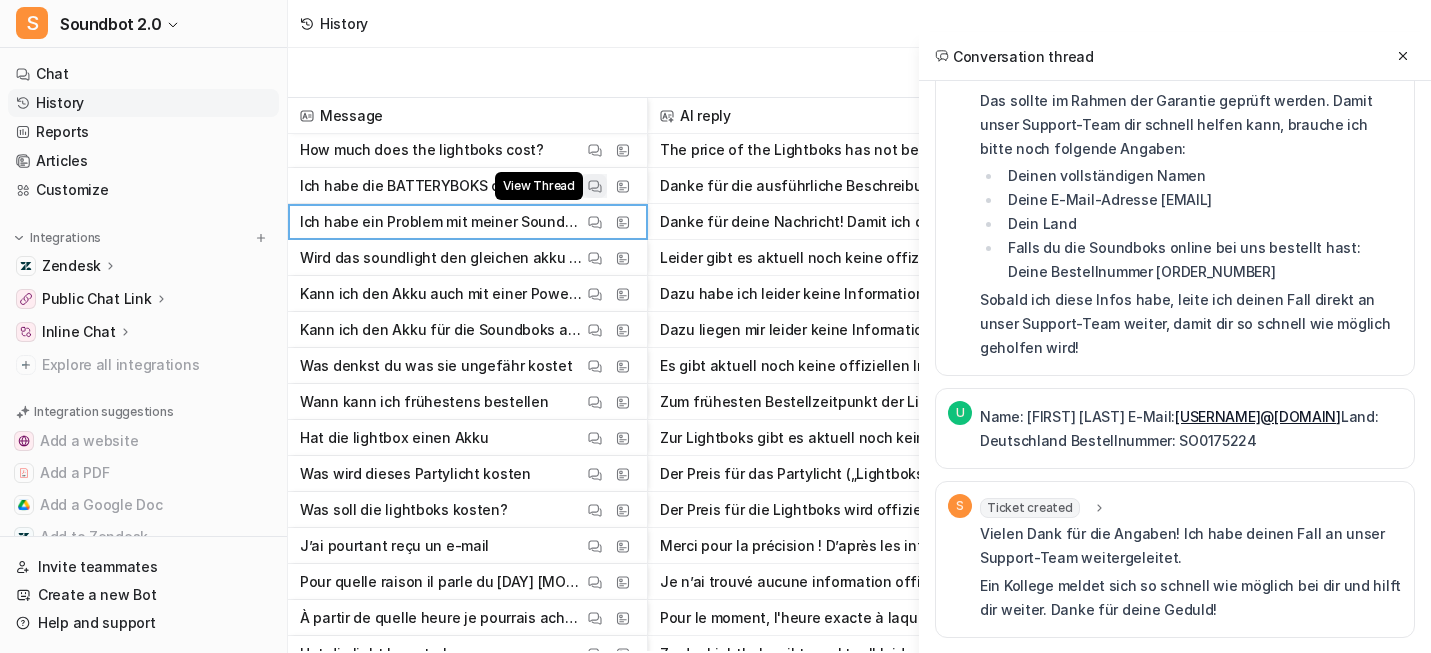 click on "View Thread" at bounding box center [595, 186] 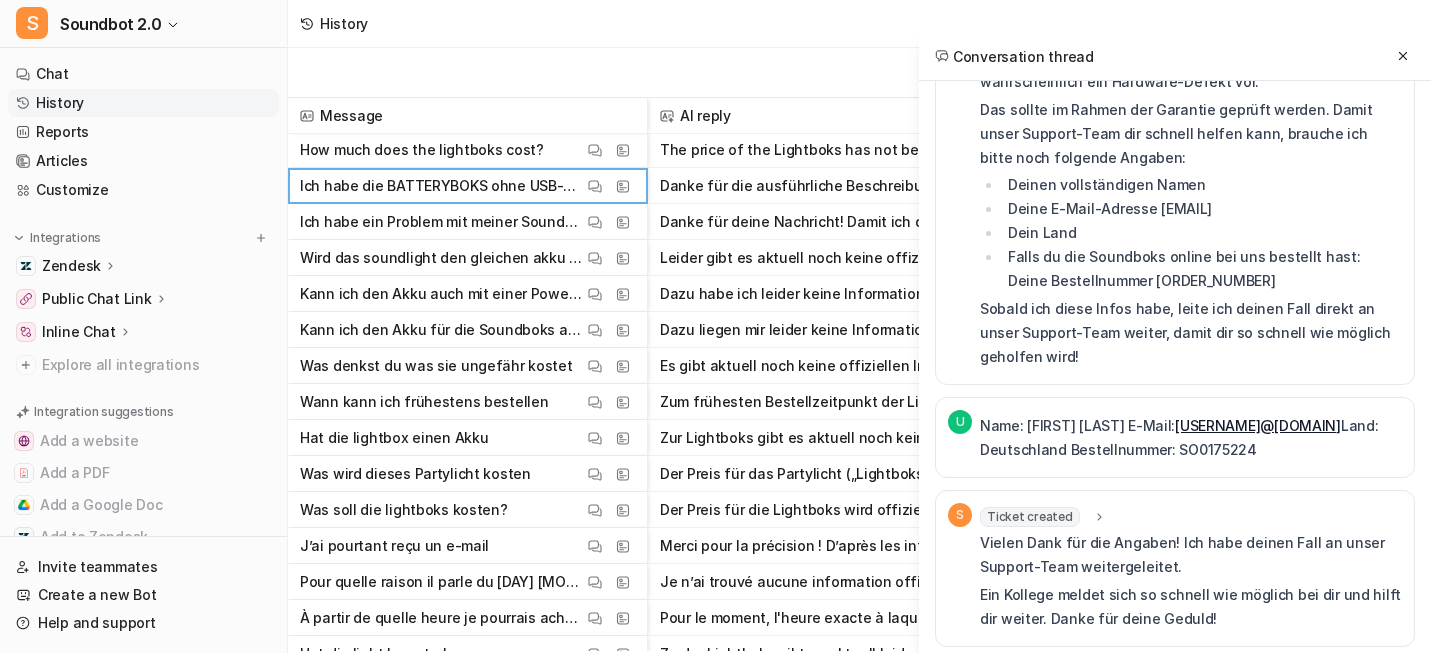 scroll, scrollTop: 737, scrollLeft: 0, axis: vertical 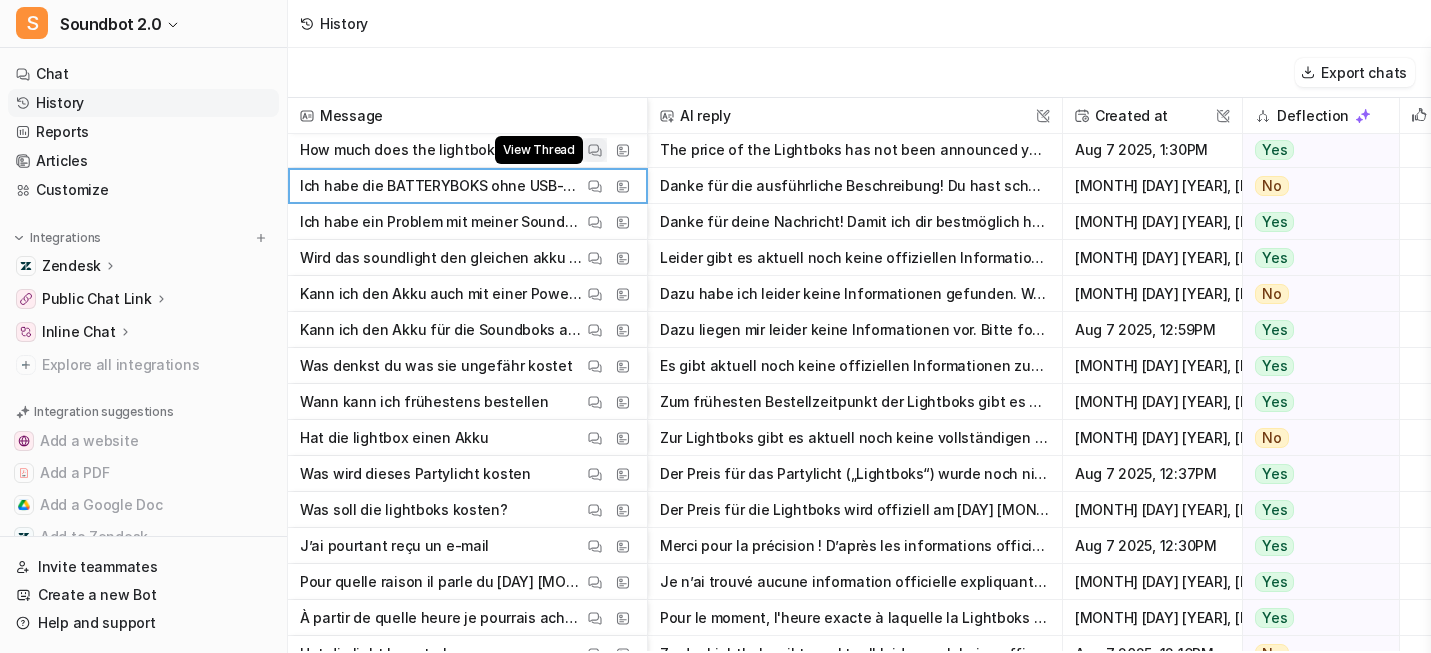 click at bounding box center (595, 150) 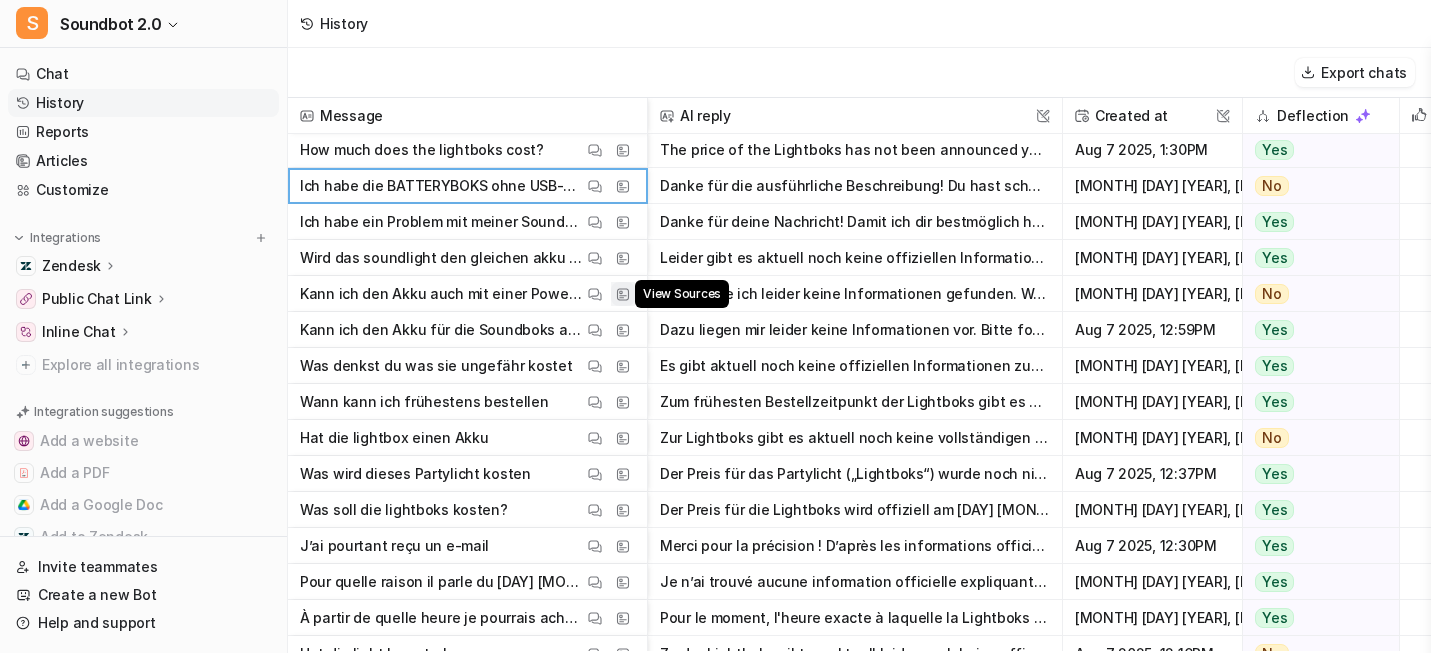 scroll, scrollTop: 216, scrollLeft: 0, axis: vertical 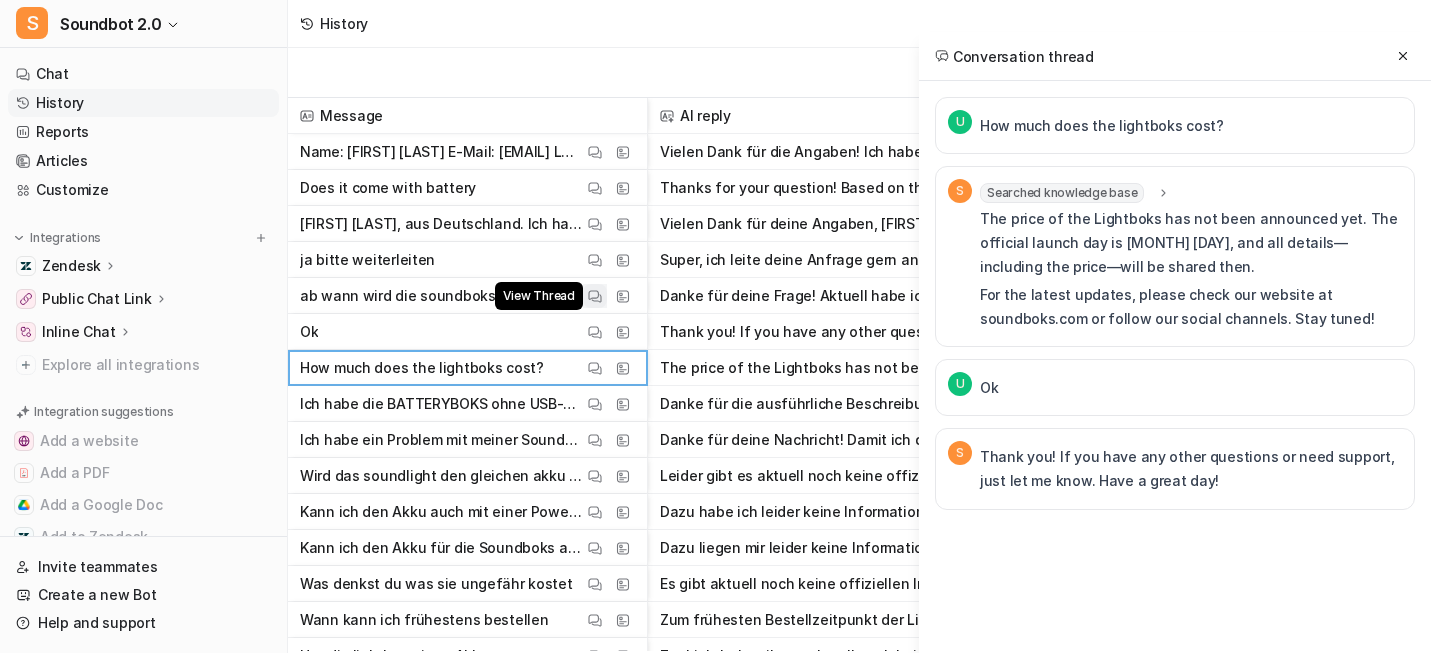 click at bounding box center [595, 296] 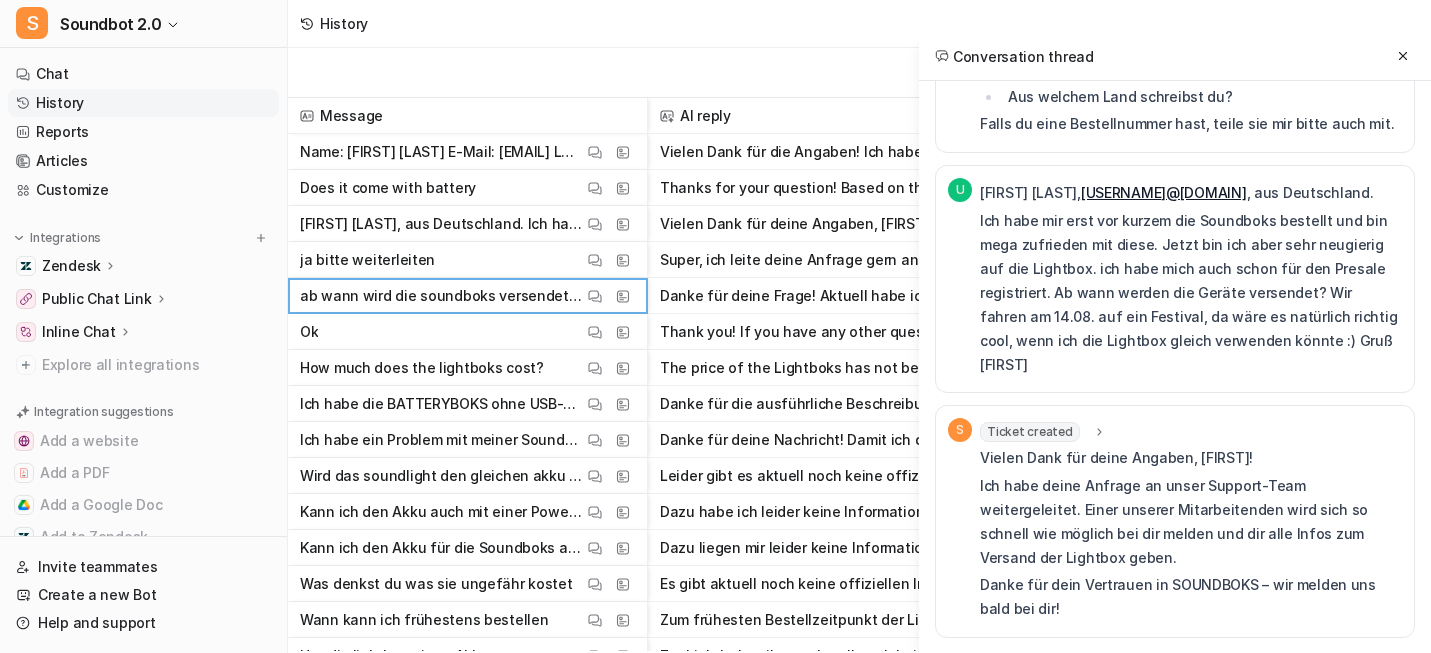 scroll, scrollTop: 918, scrollLeft: 0, axis: vertical 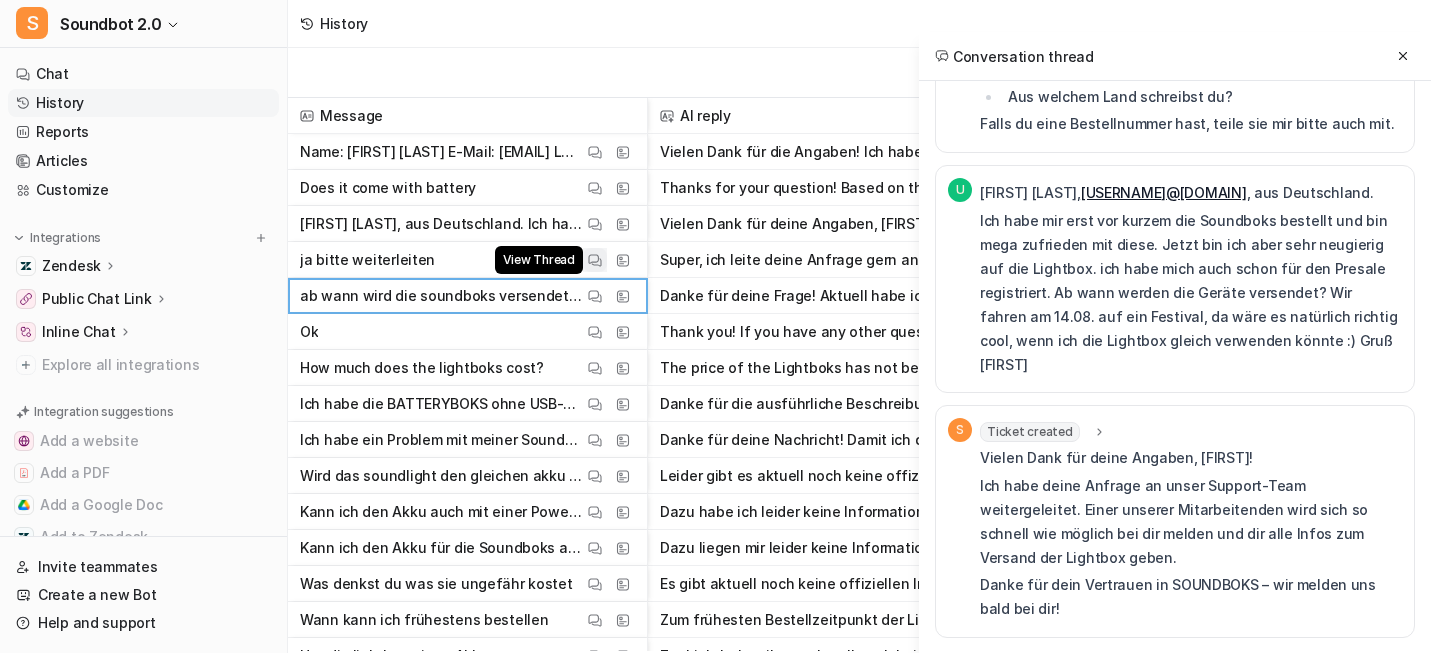 click at bounding box center [595, 260] 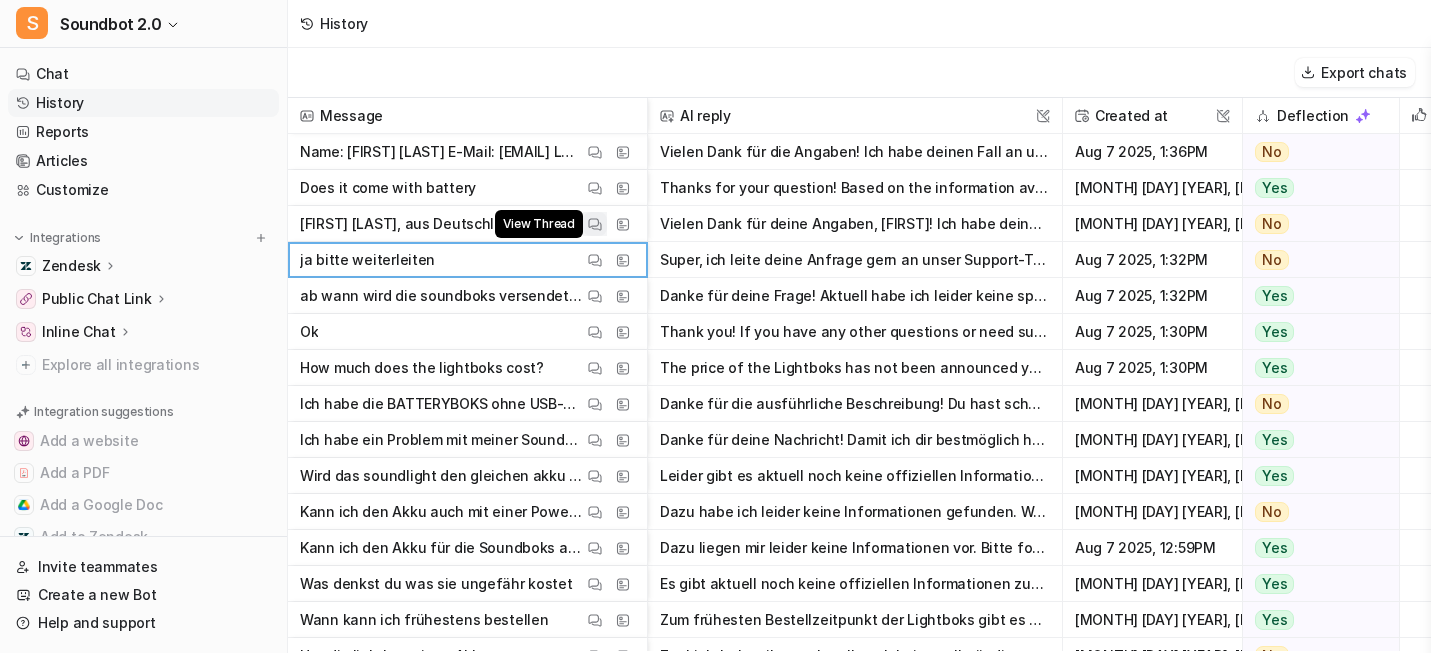 click at bounding box center (595, 224) 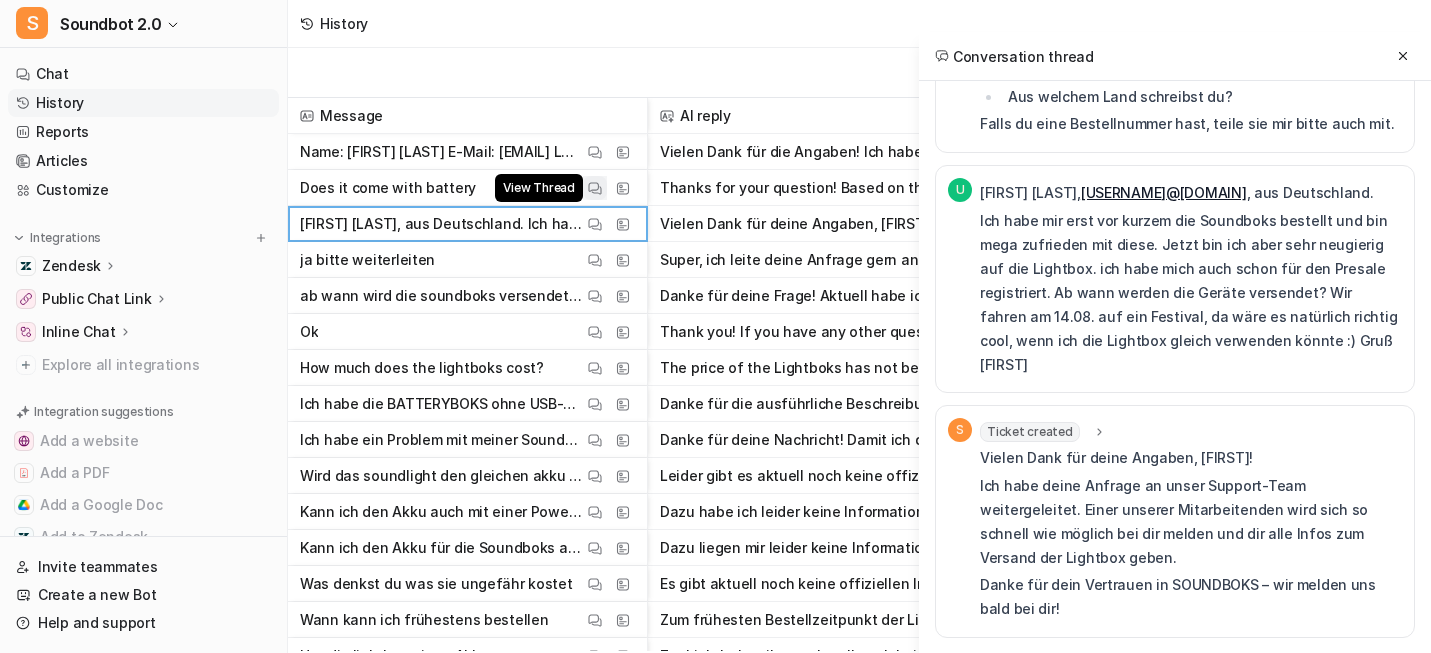 click at bounding box center (595, 188) 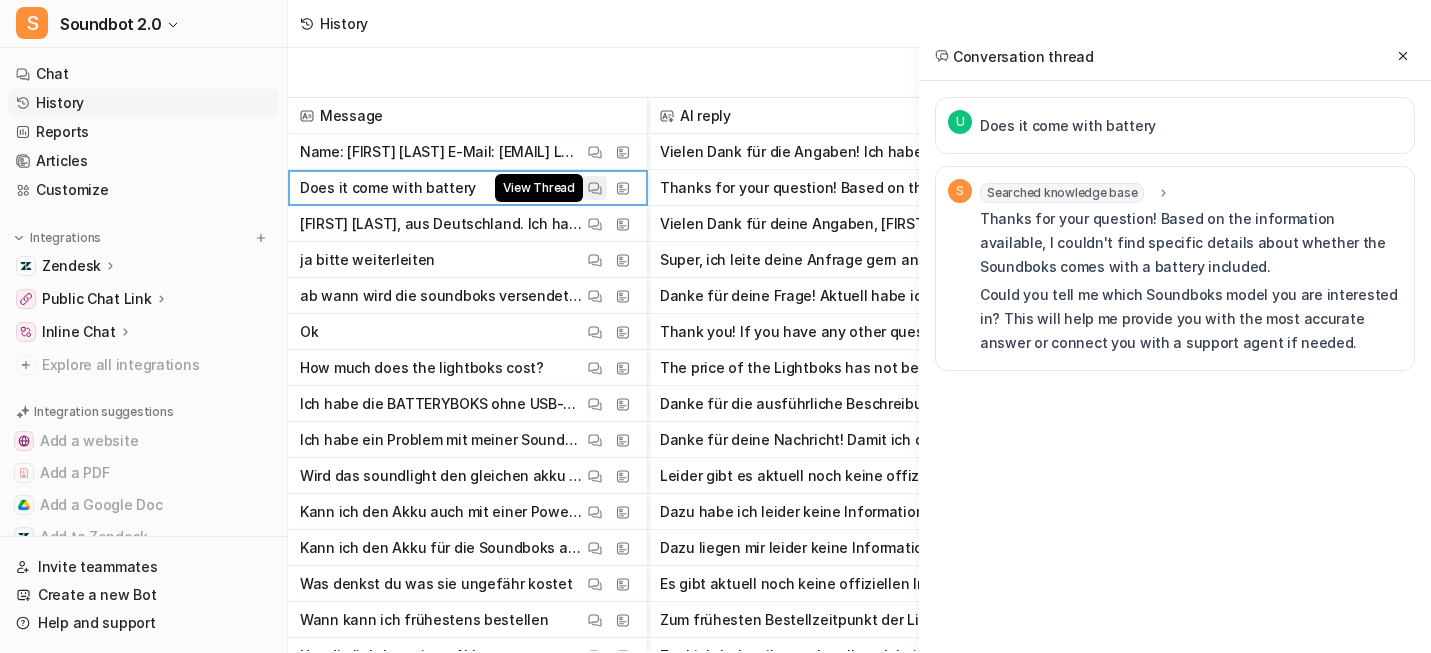 scroll, scrollTop: 0, scrollLeft: 0, axis: both 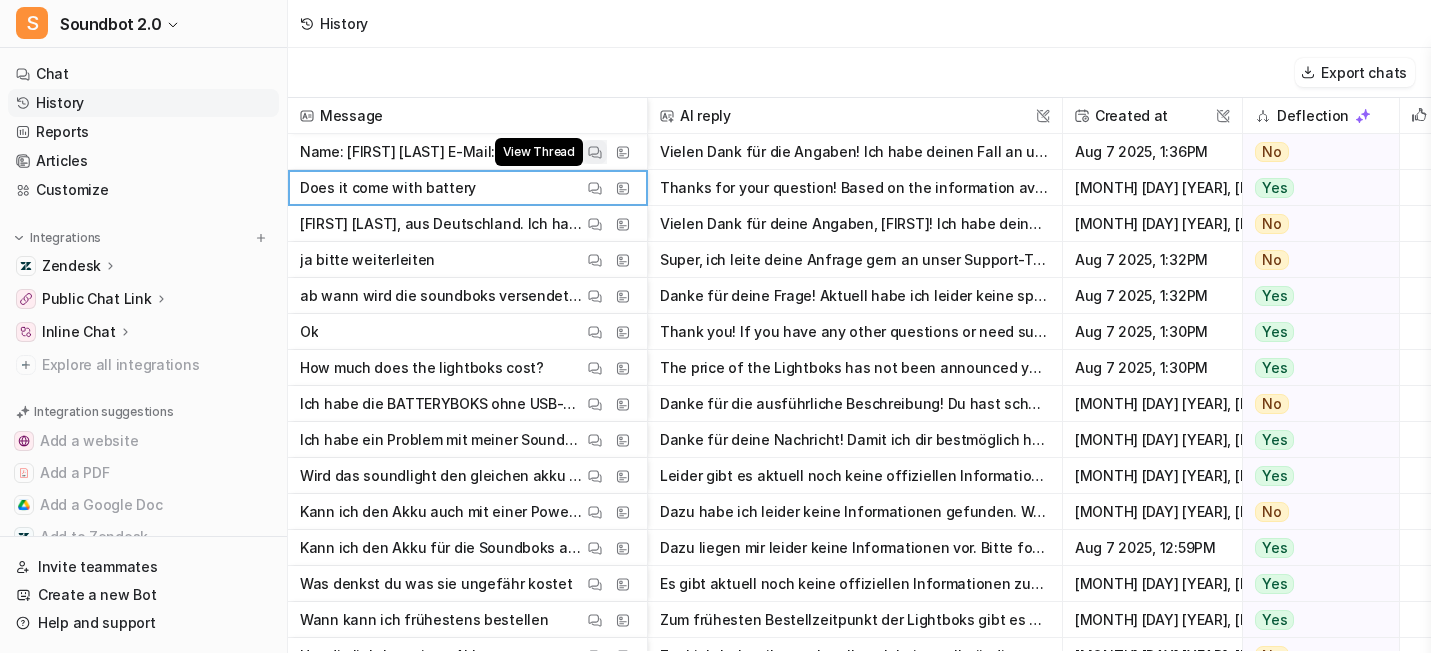 click at bounding box center (595, 152) 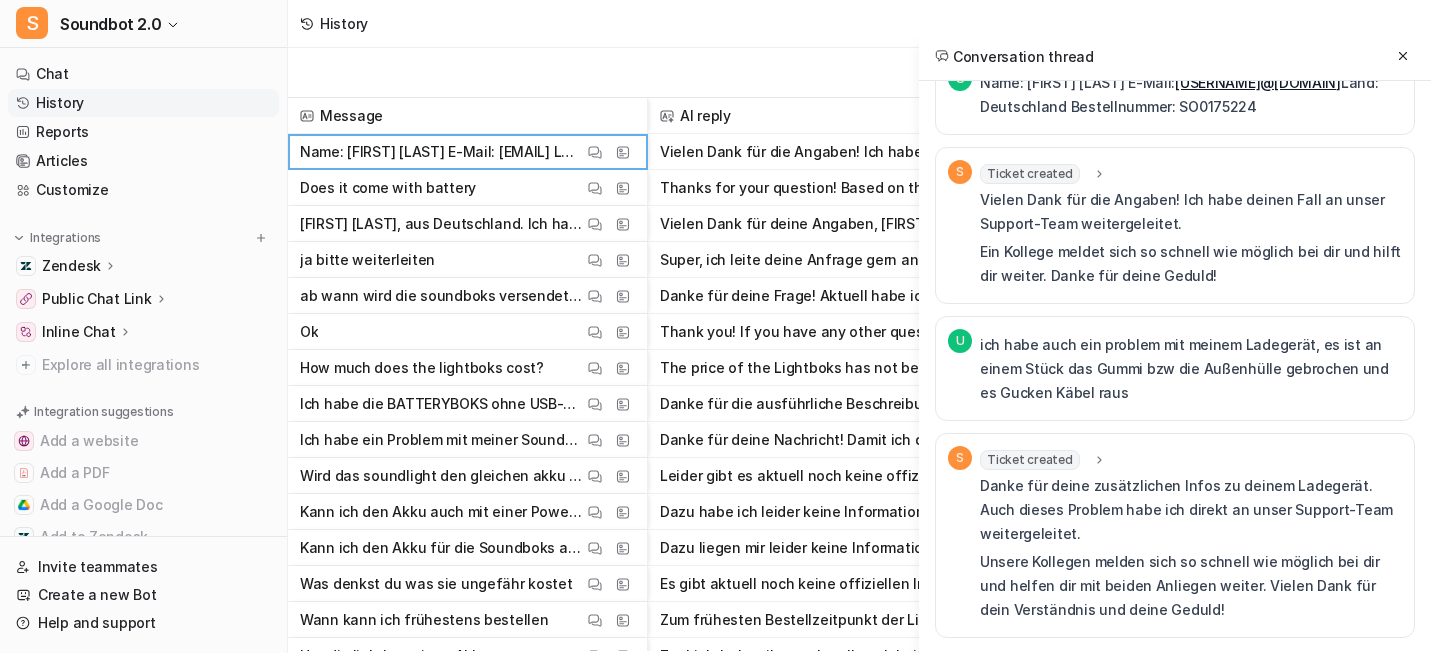 scroll, scrollTop: 1605, scrollLeft: 0, axis: vertical 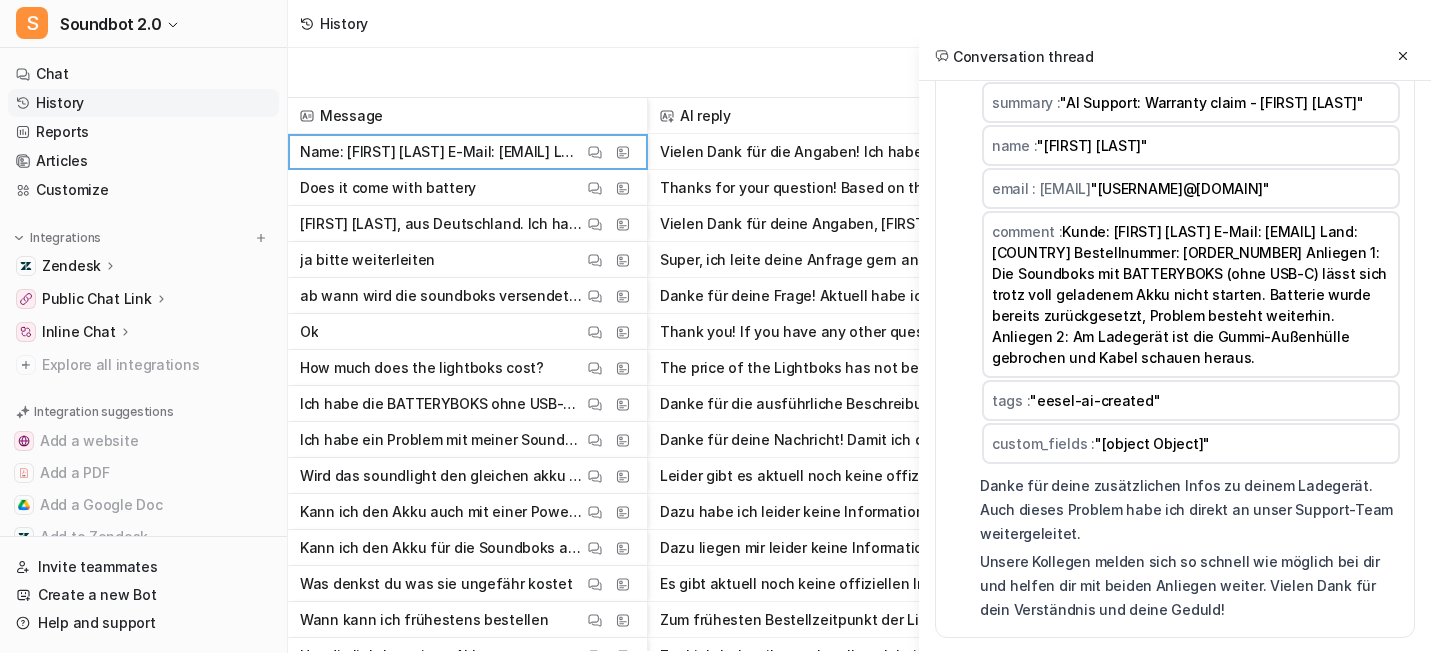 click on "Ticket created summary :  "AI Support: Warranty claim - [FIRST] [LAST]" name :  "[FIRST] [LAST]" email :  "[USERNAME]@[DOMAIN]" comment :  "Kunde: [FIRST] [LAST]
E-Mail: [USERNAME]@[DOMAIN]
Land: Deutschland
Bestellnummer: SO0175224
Anliegen 1: Die Soundboks mit BATTERYBOKS (ohne USB-C) lässt sich trotz voll geladenem Akku nicht starten. Batterie wurde bereits zurückgesetzt, Problem besteht weiterhin.
Anliegen 2: Am Ladegerät ist die Gummi-Außenhülle gebrochen und Kabel schauen heraus." tags :  "eesel-ai-created" custom_fields :  "[object Object]"" at bounding box center [1191, 258] 